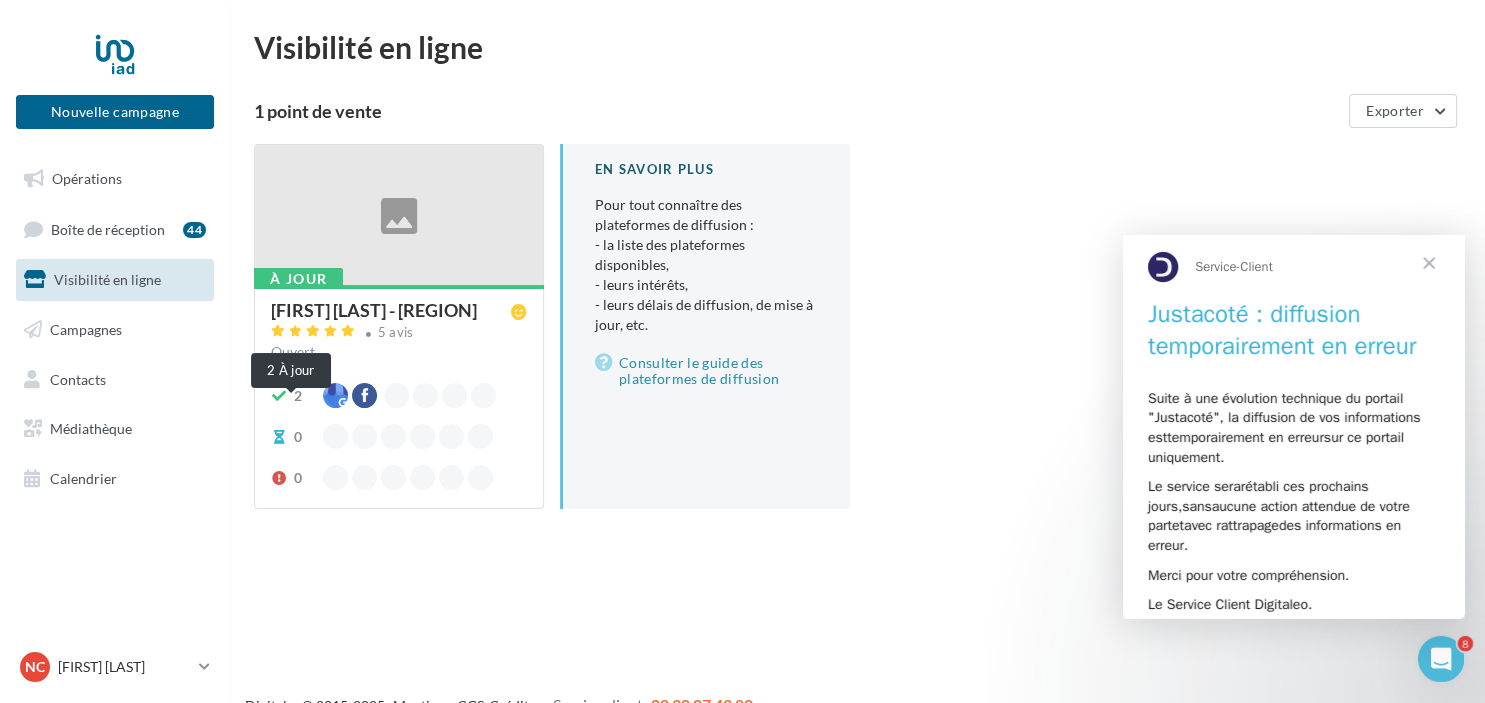 scroll, scrollTop: 0, scrollLeft: 0, axis: both 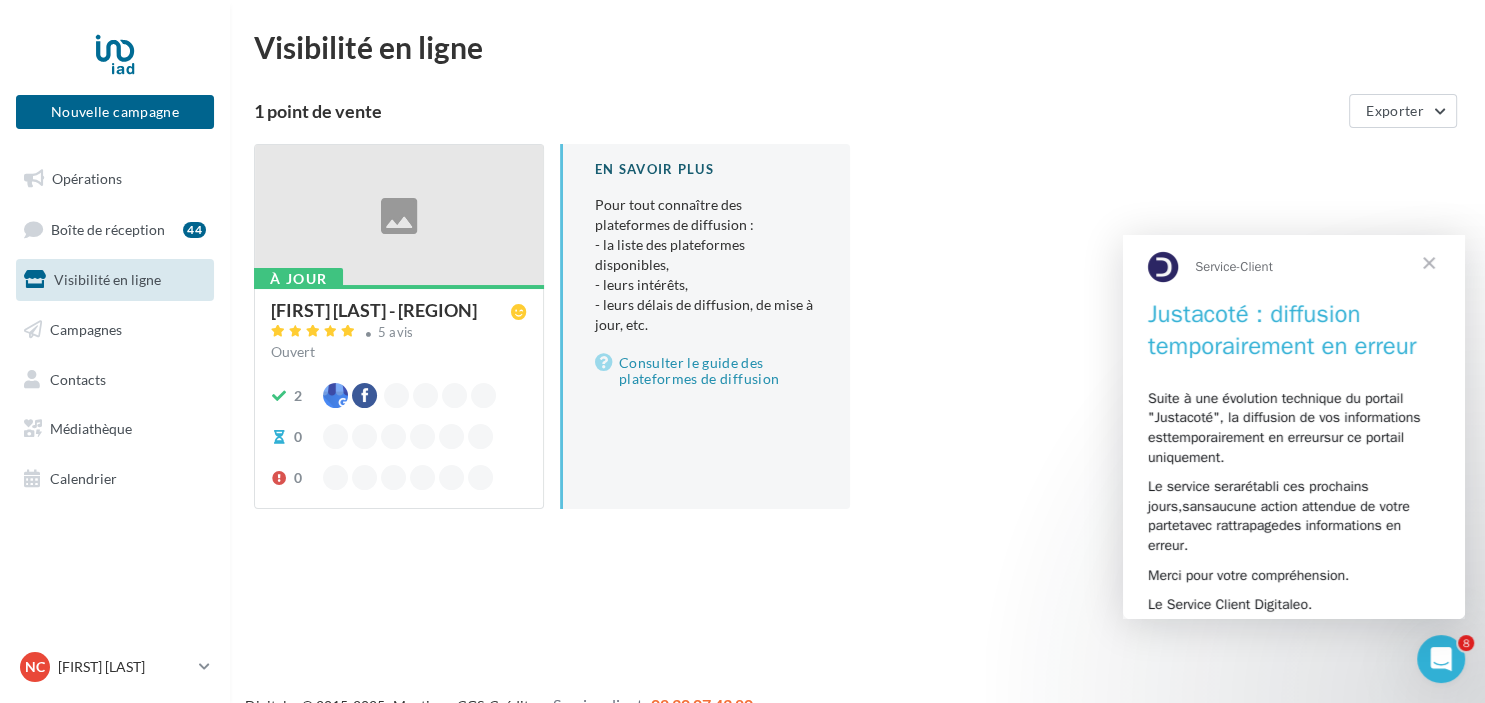 click on "Visibilité en ligne" at bounding box center [107, 279] 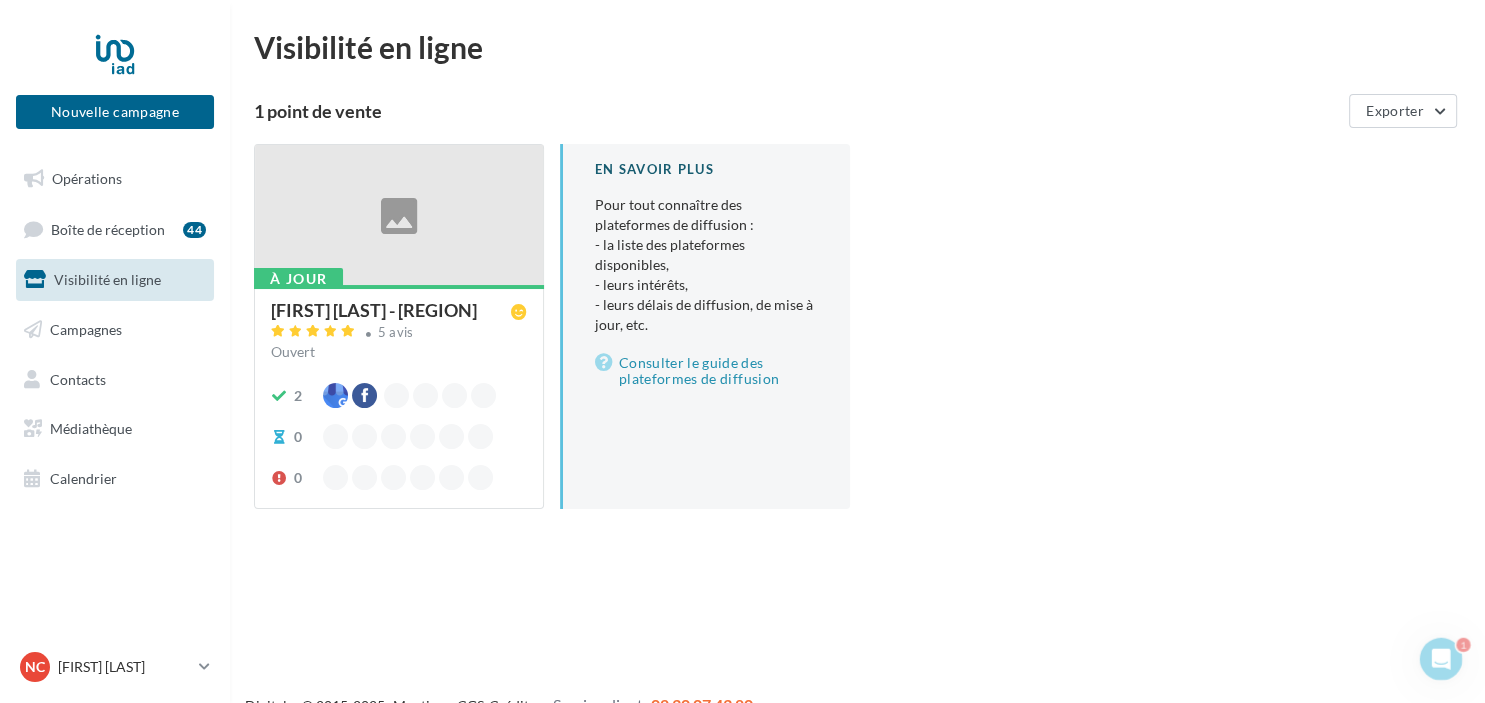 scroll, scrollTop: 0, scrollLeft: 0, axis: both 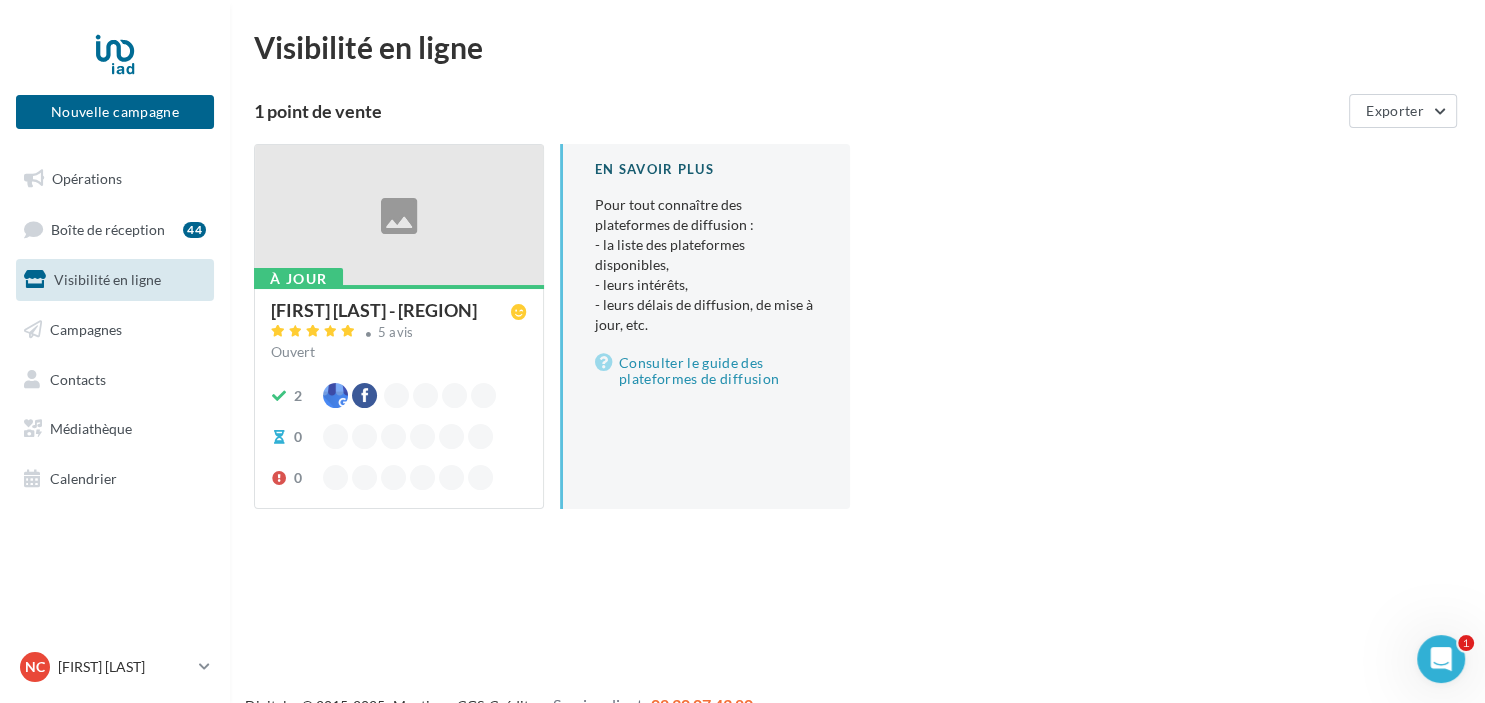 click on "À jour" at bounding box center [298, 279] 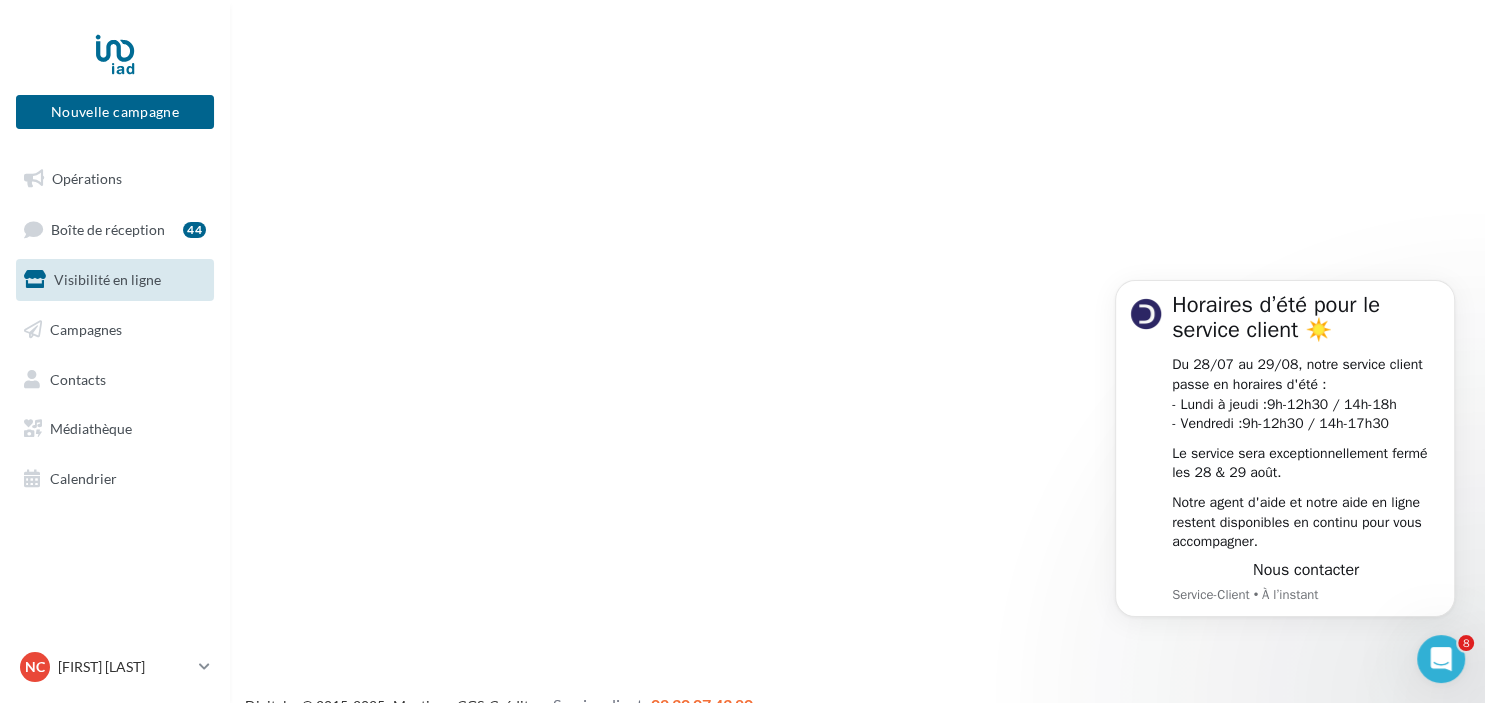 scroll, scrollTop: 0, scrollLeft: 0, axis: both 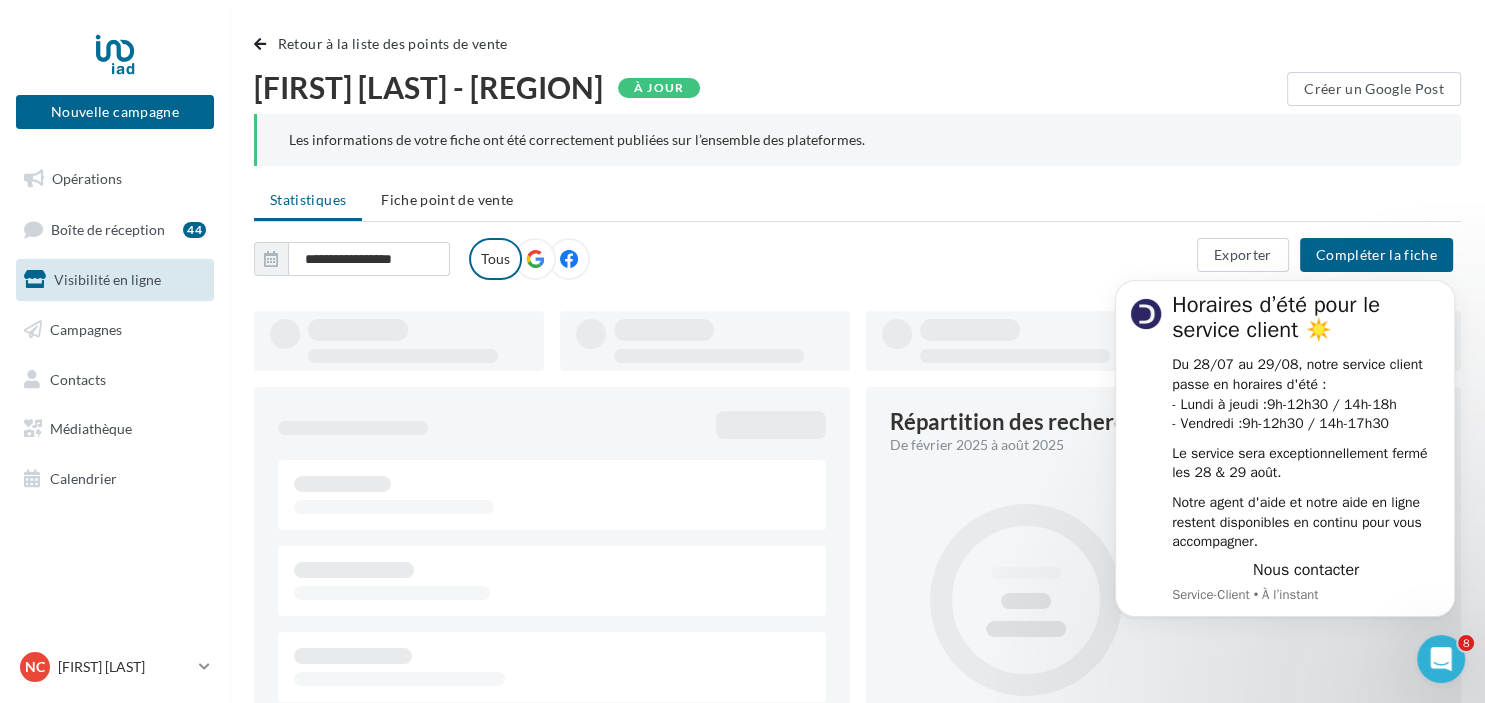 type on "**********" 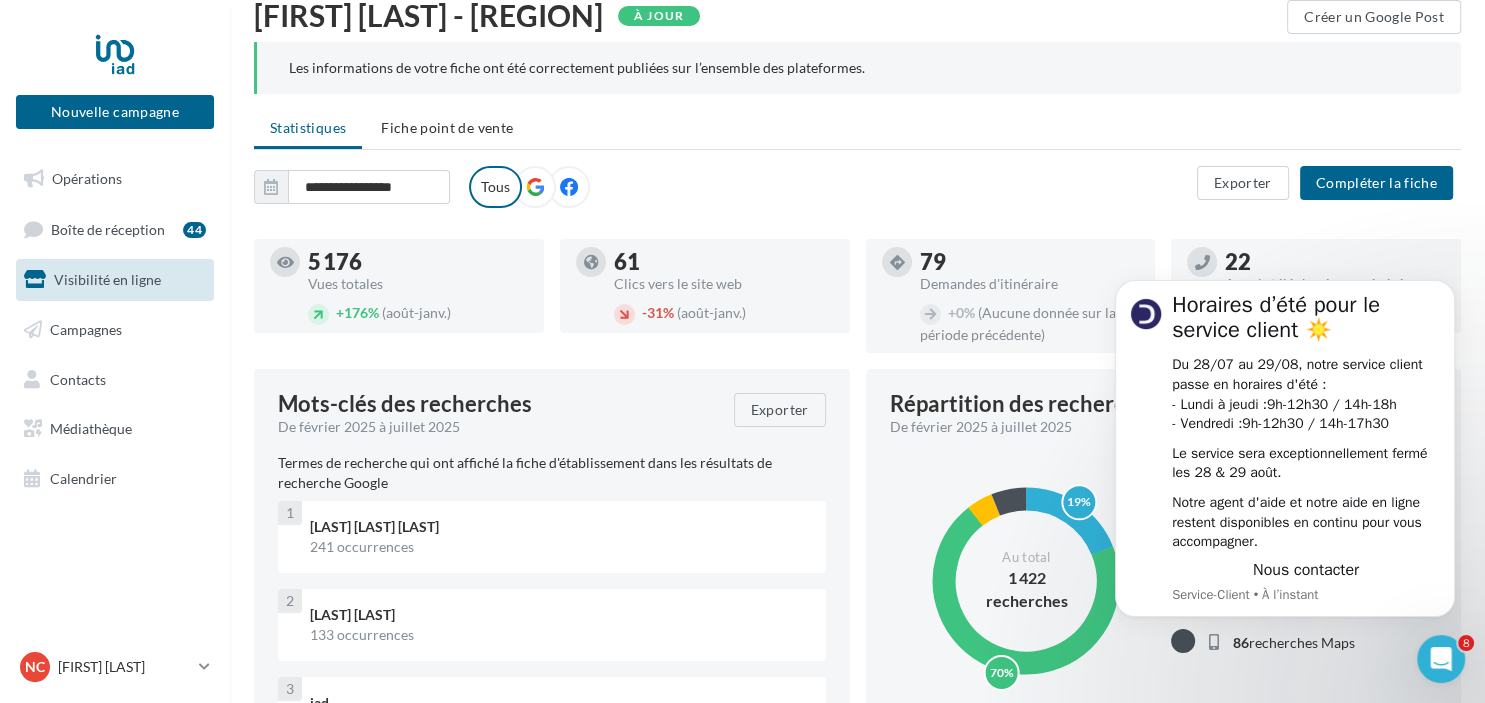 scroll, scrollTop: 0, scrollLeft: 0, axis: both 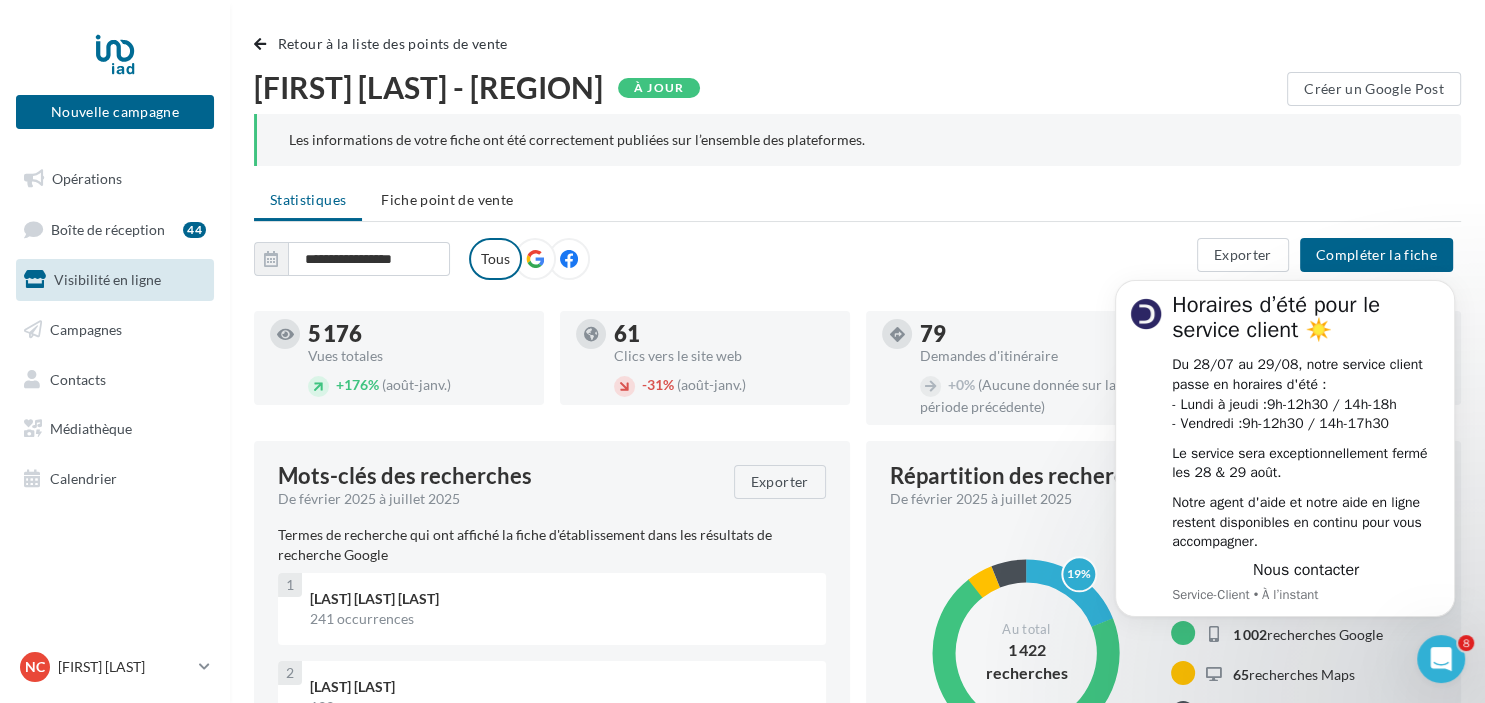 click on "Horaires d’été pour le service client ☀️ Du 28/07 au 29/08, notre service client passe en horaires d'été : - Lundi à jeudi :  9h-12h30 / 14h-18h - Vendredi :  9h-12h30 / 14h-17h30 Le service sera exceptionnellement fermé les 28 & 29 août. Notre agent d'aide et notre aide en ligne restent disponibles en continu pour vous accompagner.  Nous contacter   Service-Client • À l’instant" at bounding box center [1285, 255] 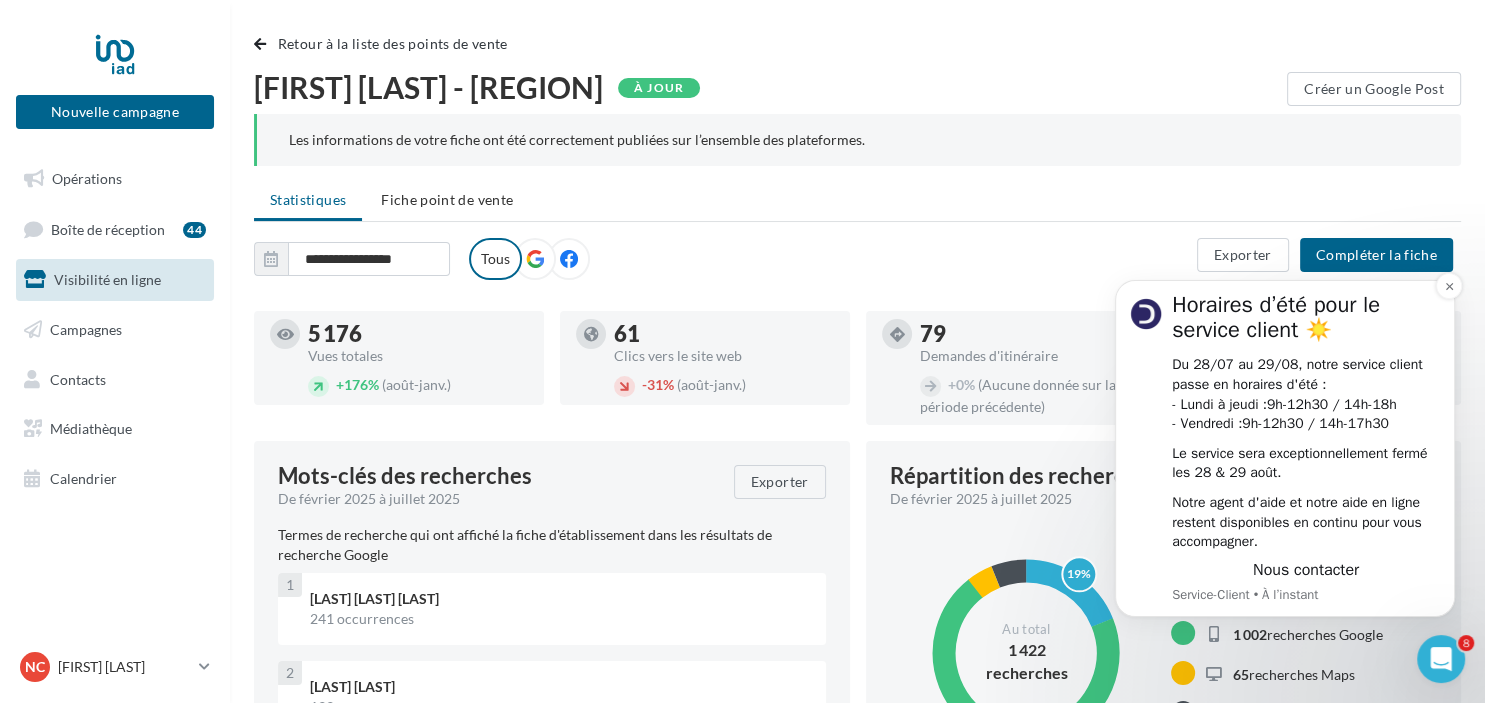 scroll, scrollTop: 2, scrollLeft: 0, axis: vertical 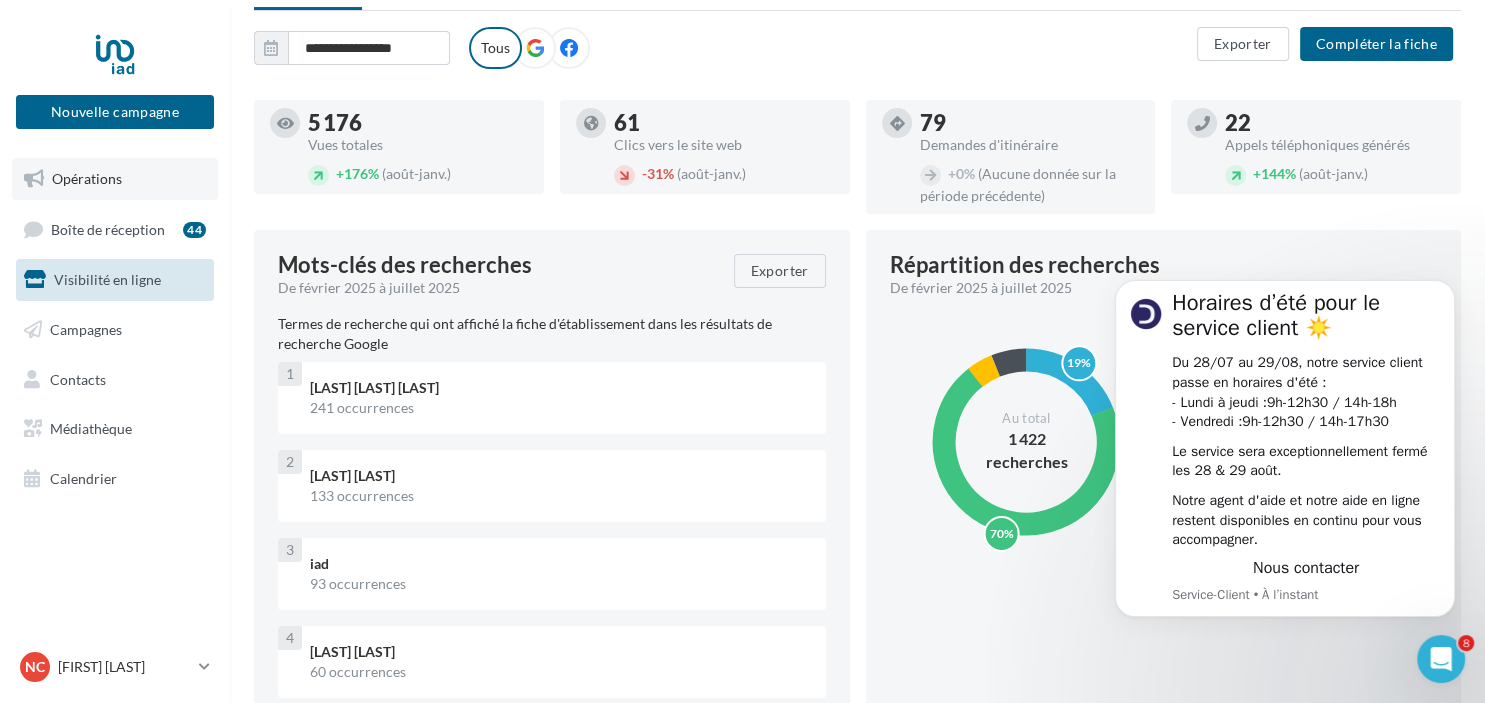 click on "Opérations" at bounding box center (87, 178) 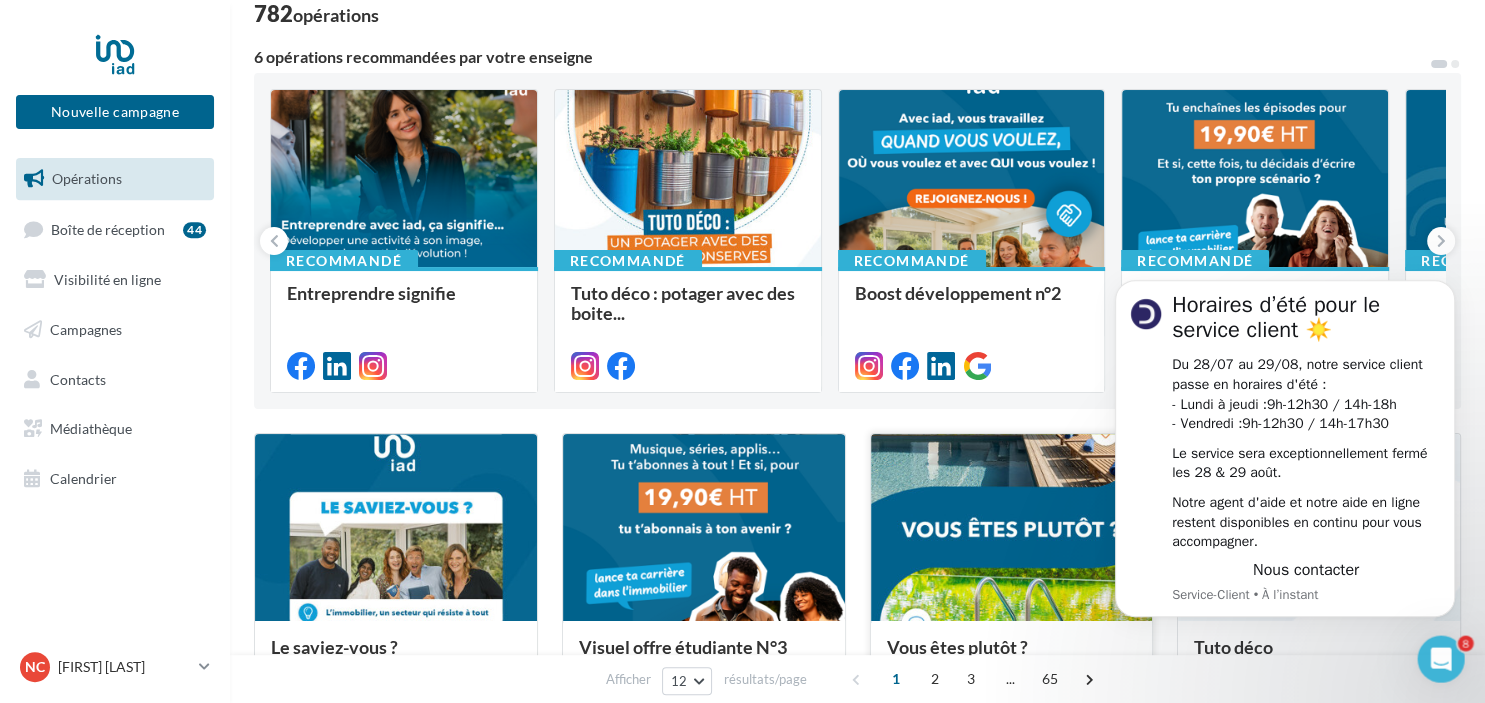 scroll, scrollTop: 105, scrollLeft: 0, axis: vertical 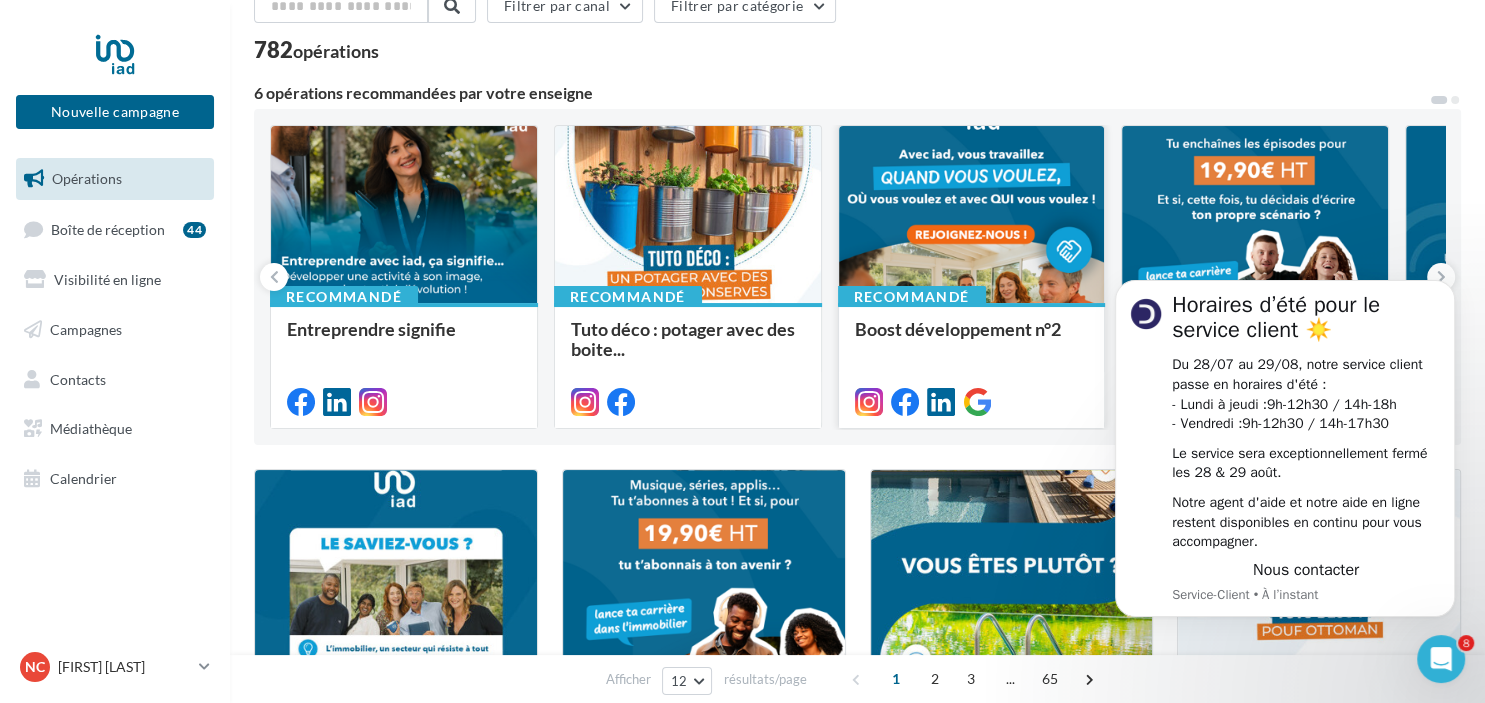 click at bounding box center [972, 215] 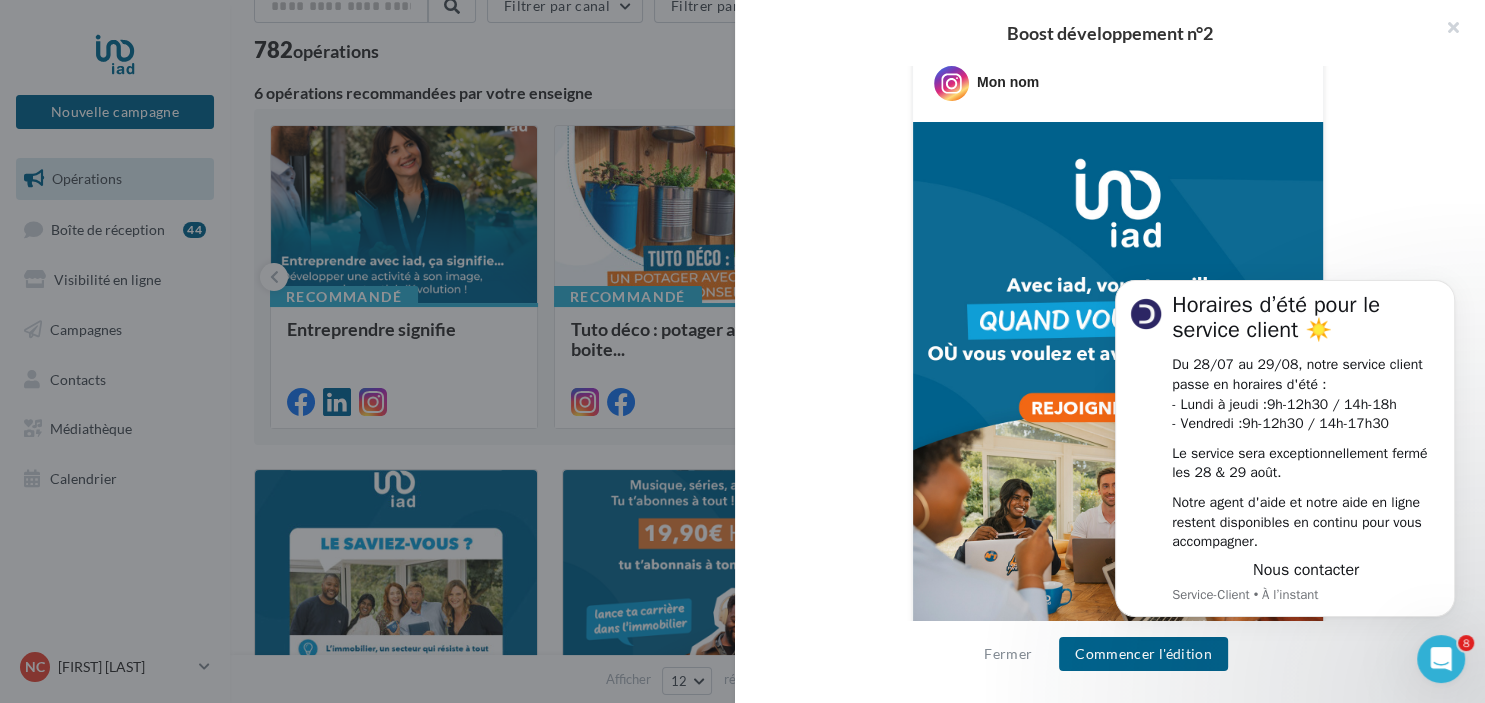 scroll, scrollTop: 302, scrollLeft: 0, axis: vertical 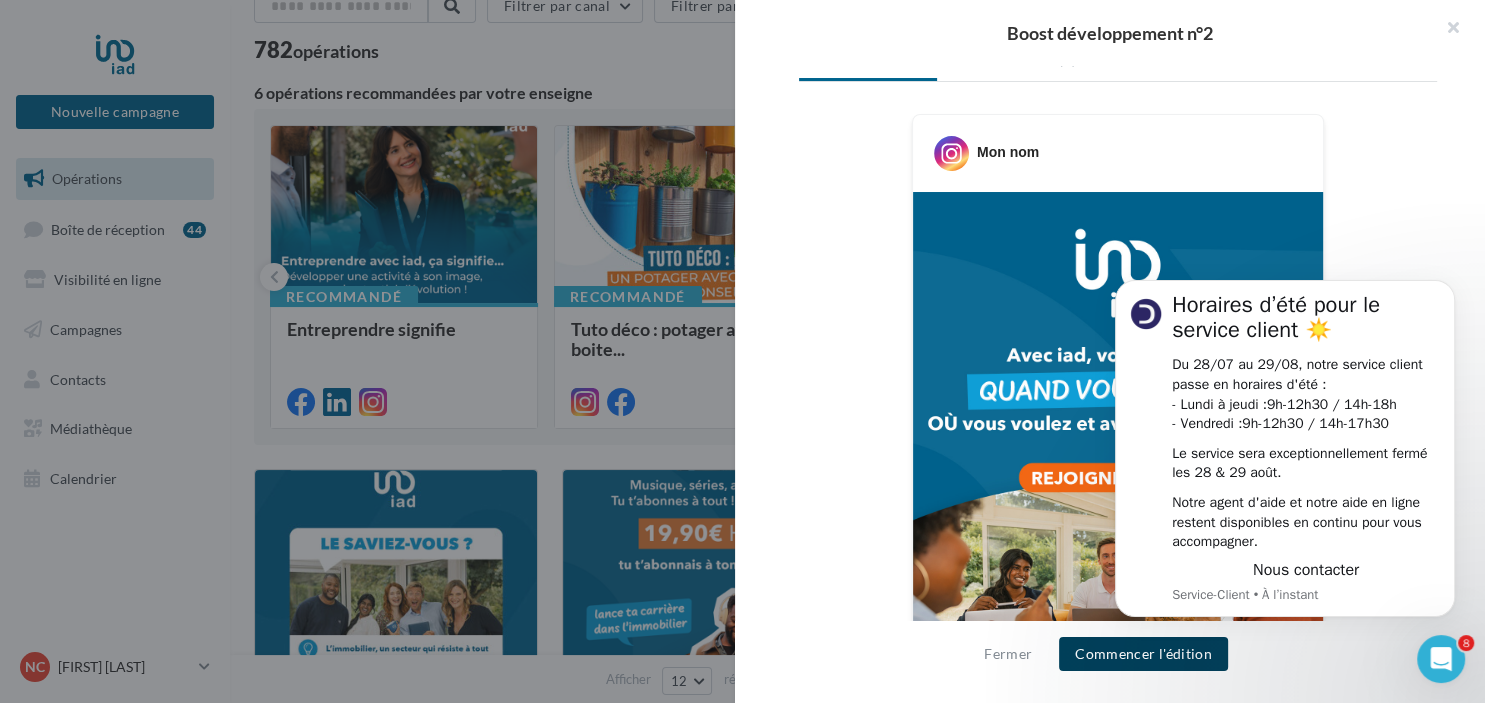 click on "Commencer l'édition" at bounding box center (1143, 654) 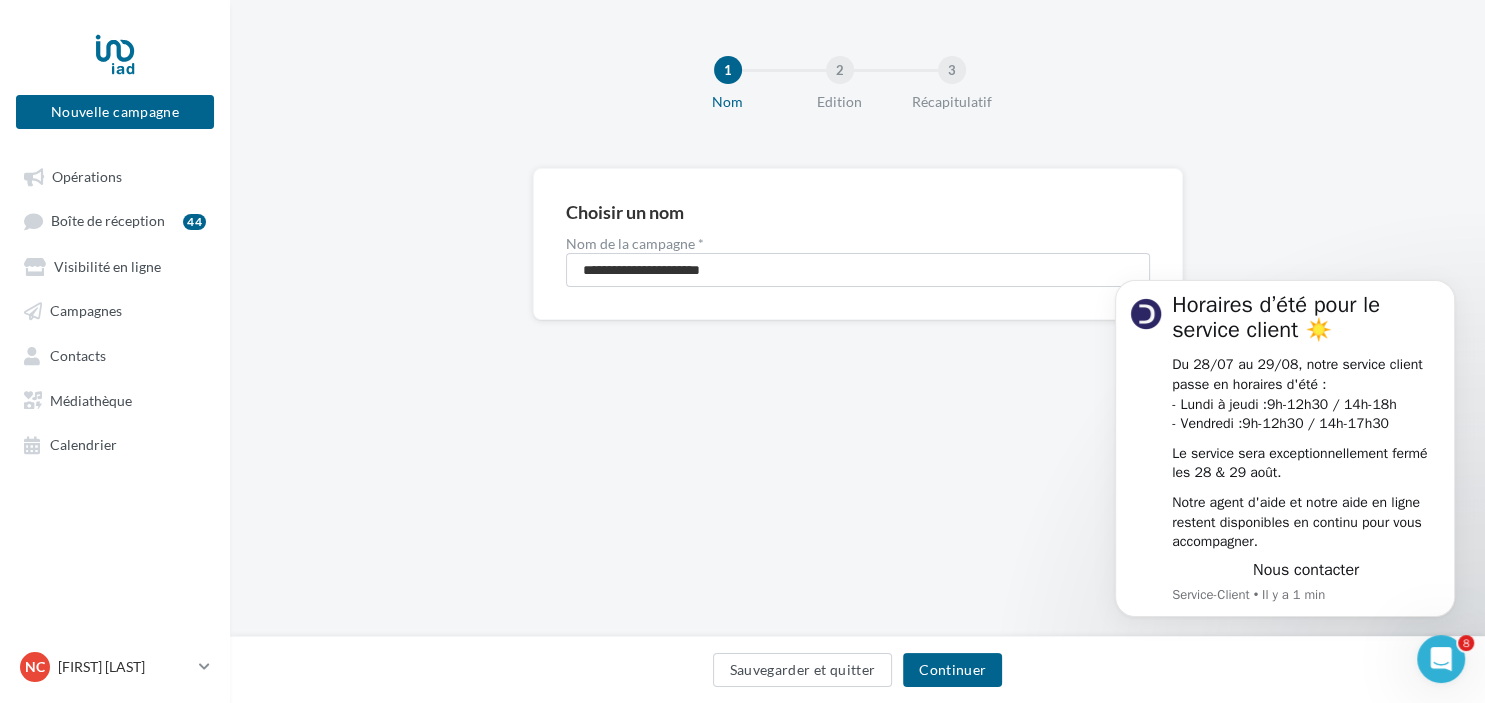 scroll, scrollTop: 0, scrollLeft: 0, axis: both 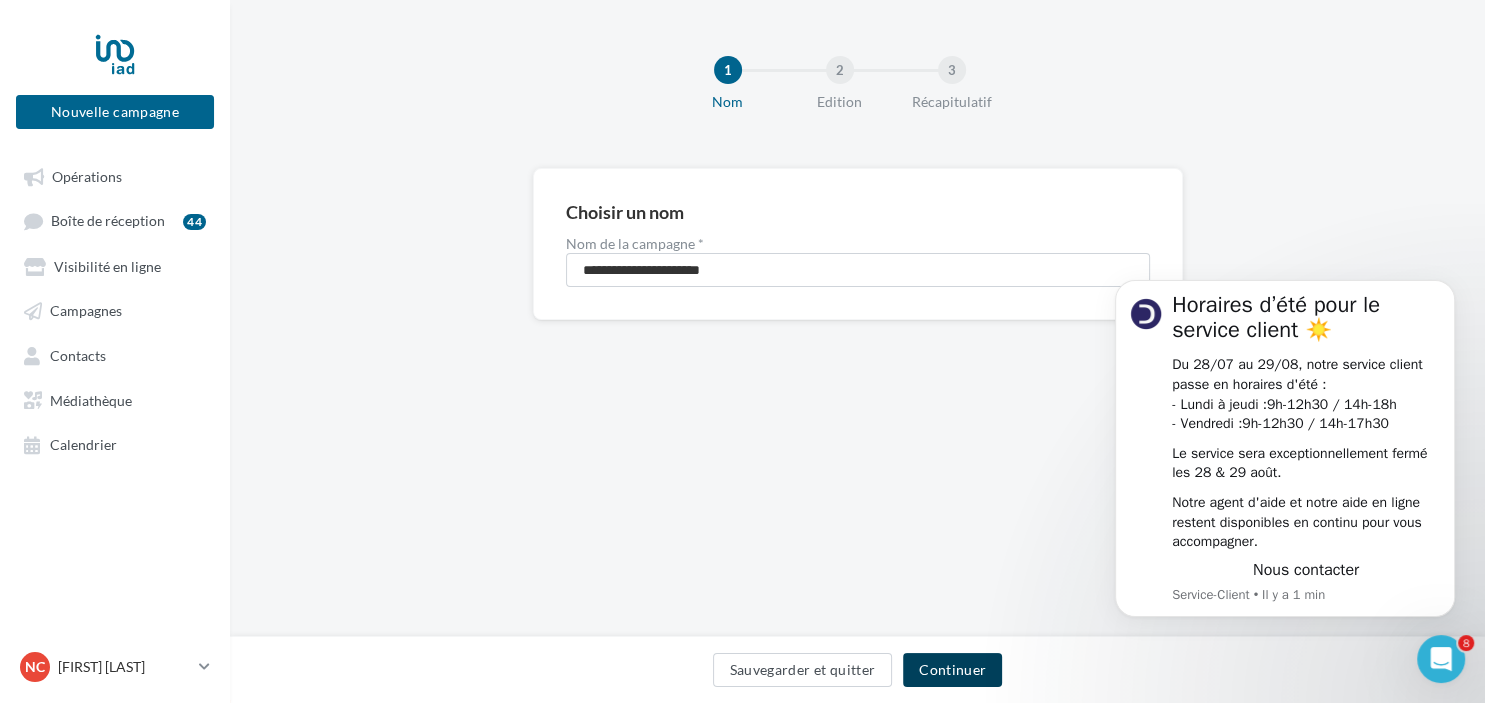 click on "Continuer" at bounding box center (952, 670) 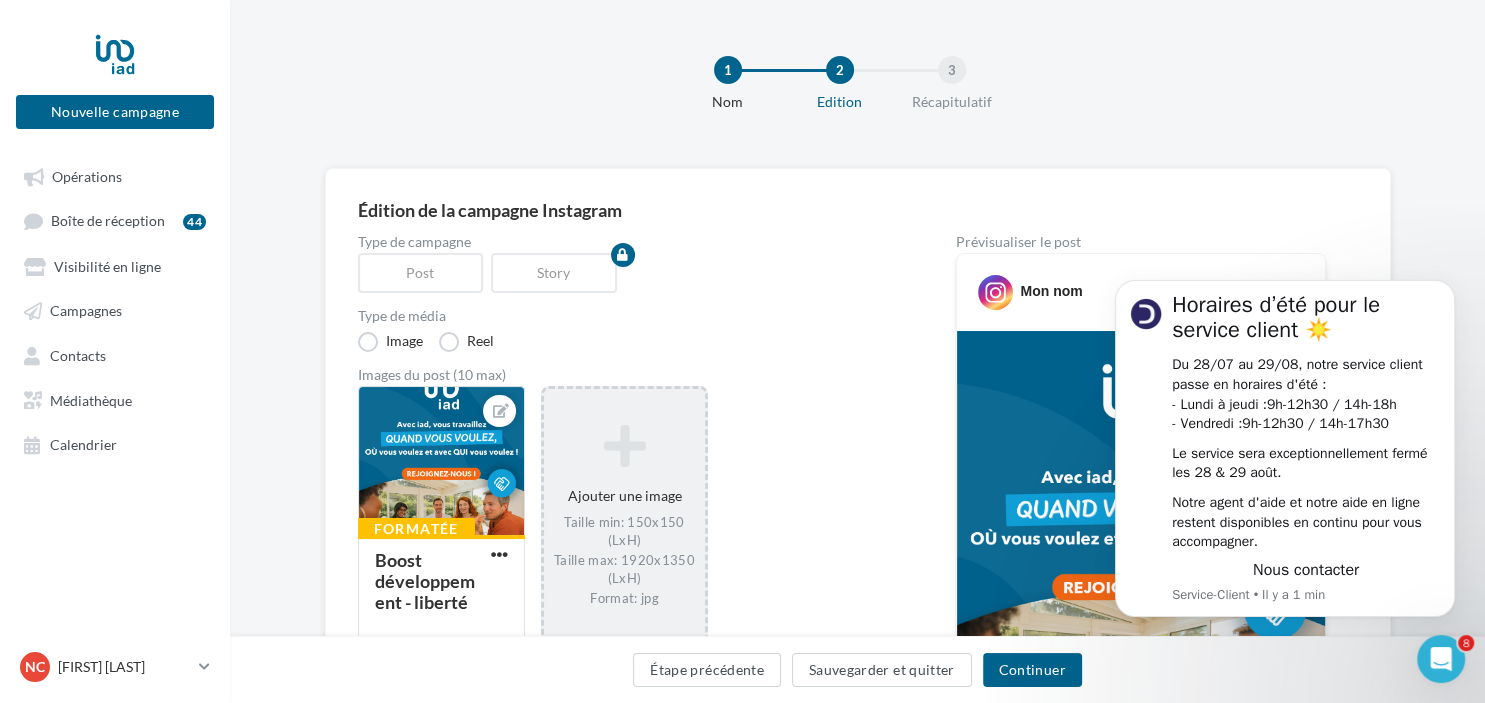 click at bounding box center (624, 446) 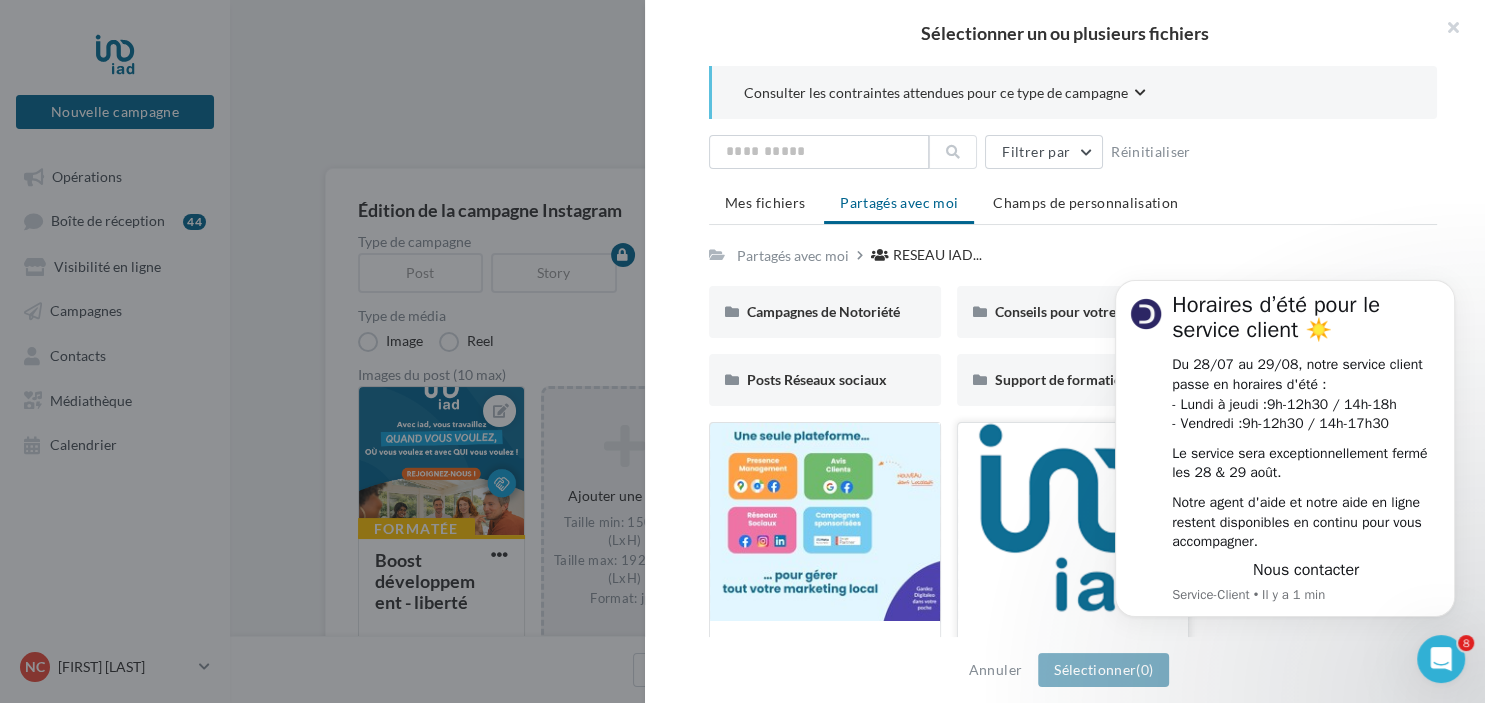 scroll, scrollTop: 94, scrollLeft: 0, axis: vertical 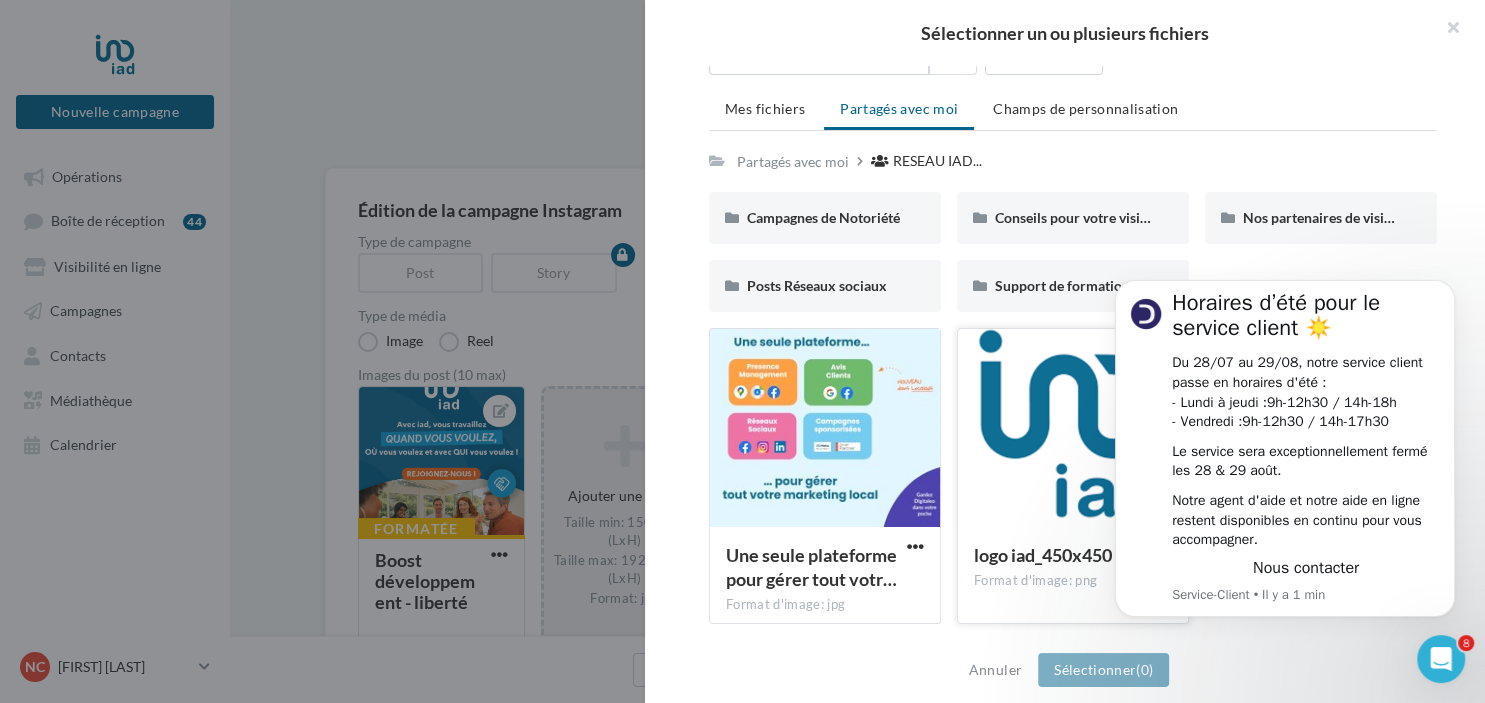 click at bounding box center (1073, 429) 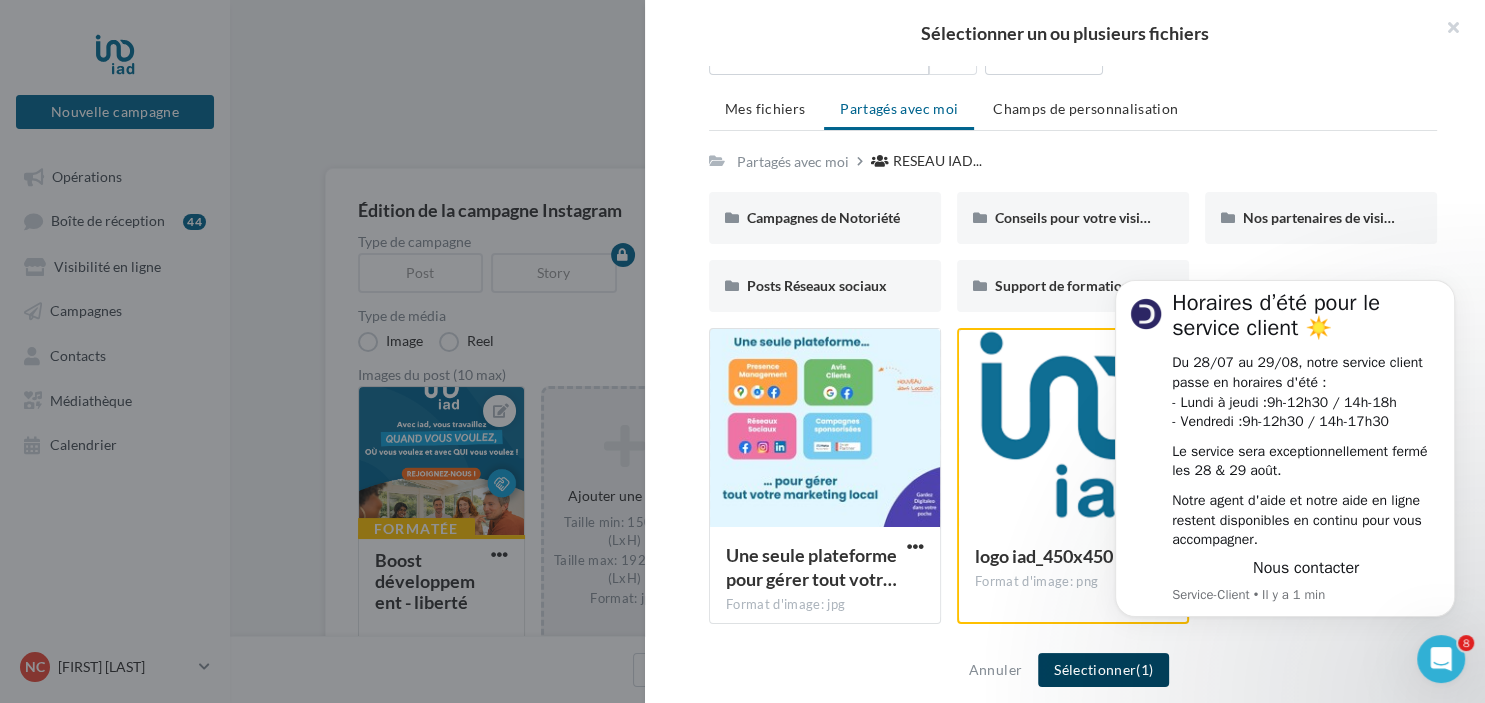 click on "Sélectionner   (1)" at bounding box center (1103, 670) 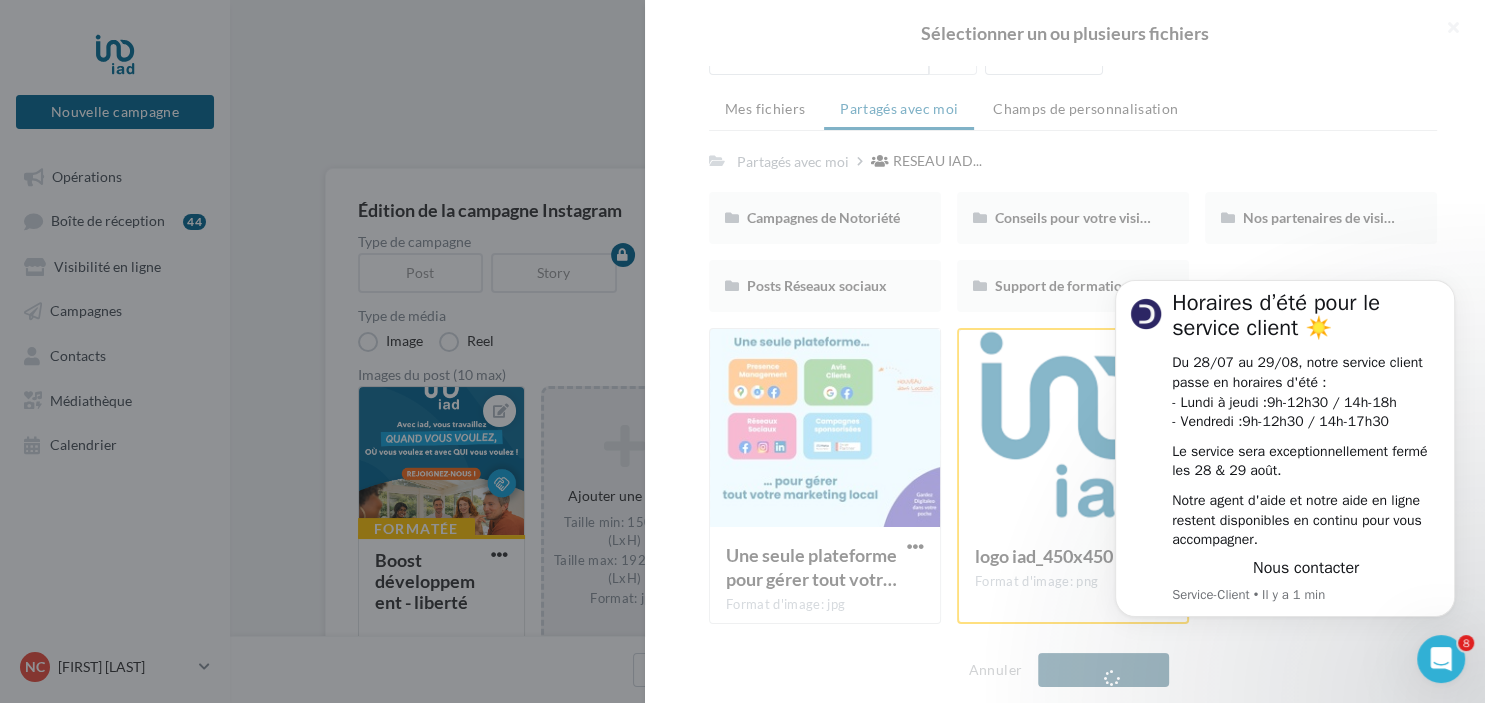 scroll, scrollTop: 94, scrollLeft: 0, axis: vertical 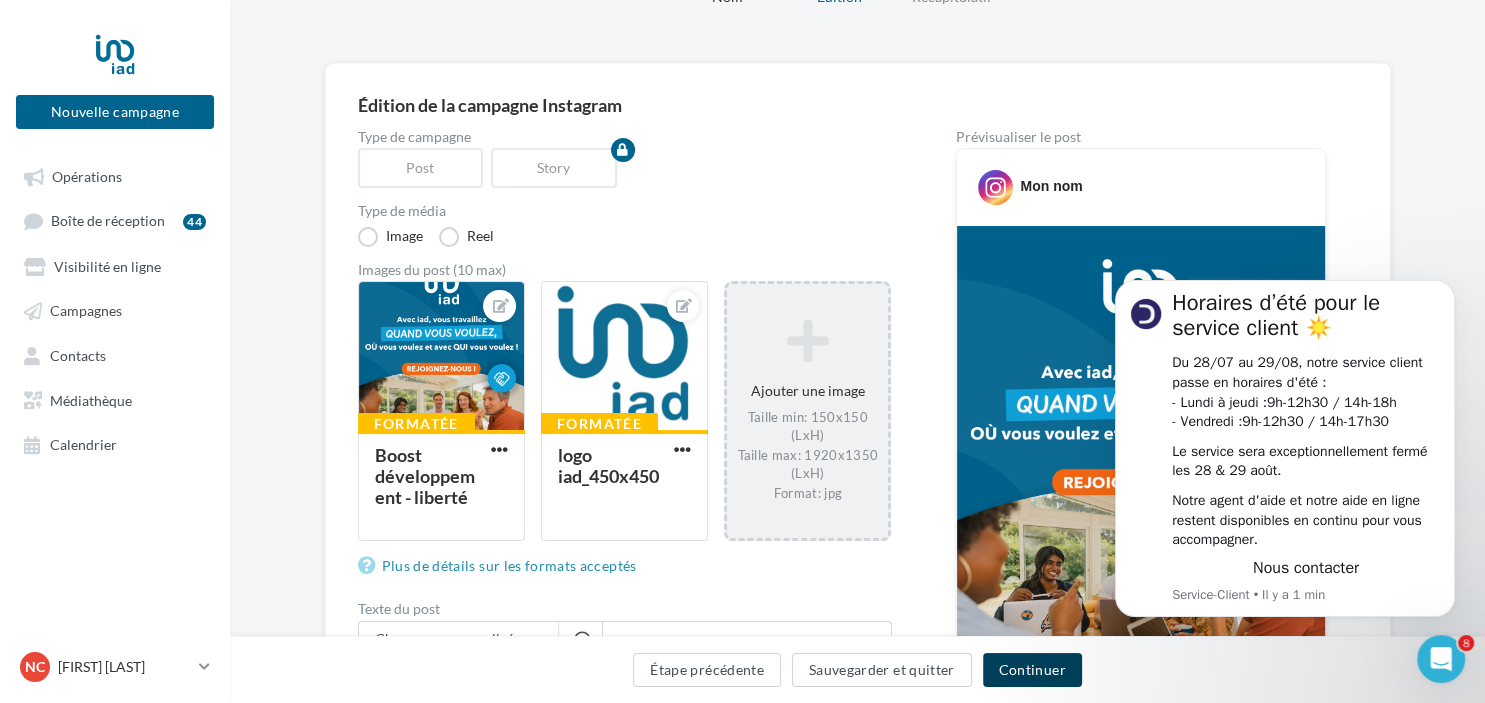 click on "Continuer" at bounding box center (1032, 670) 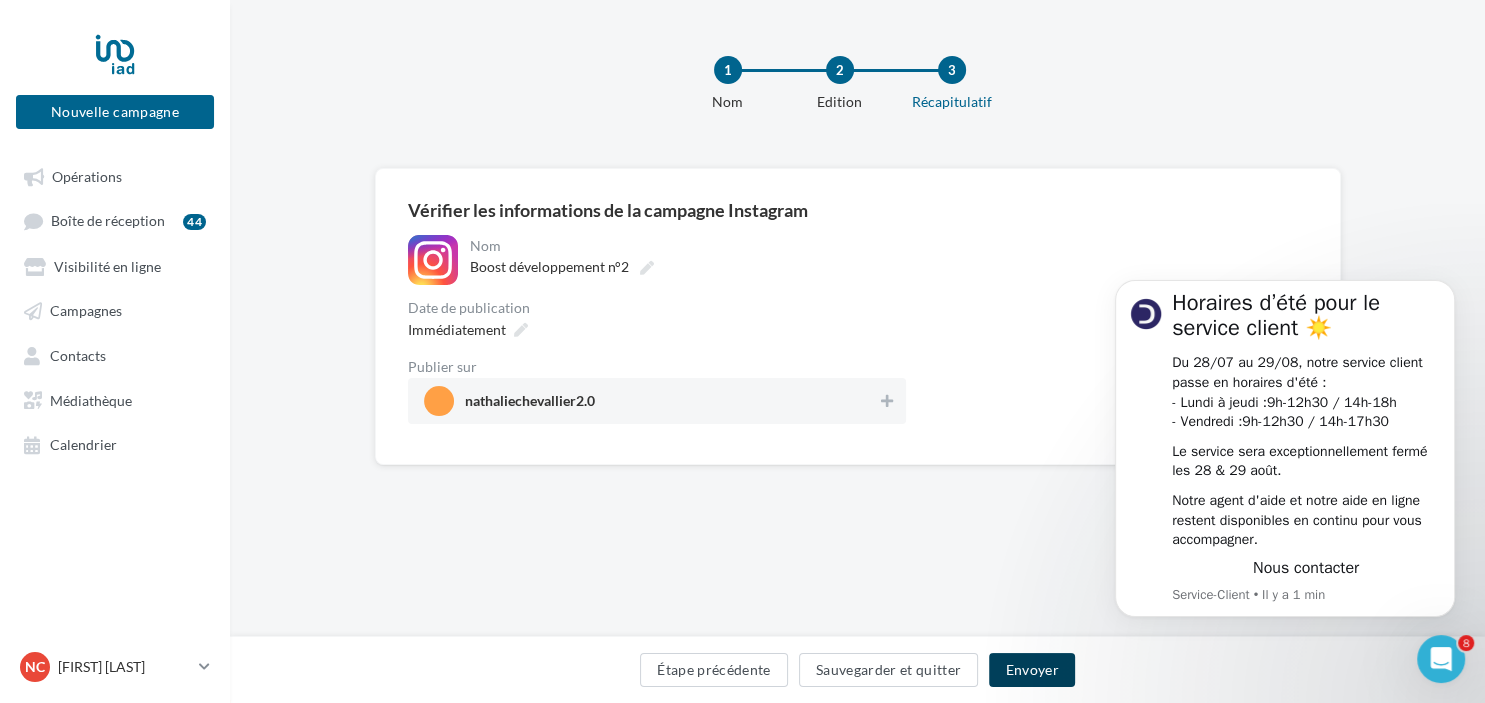 scroll, scrollTop: 0, scrollLeft: 0, axis: both 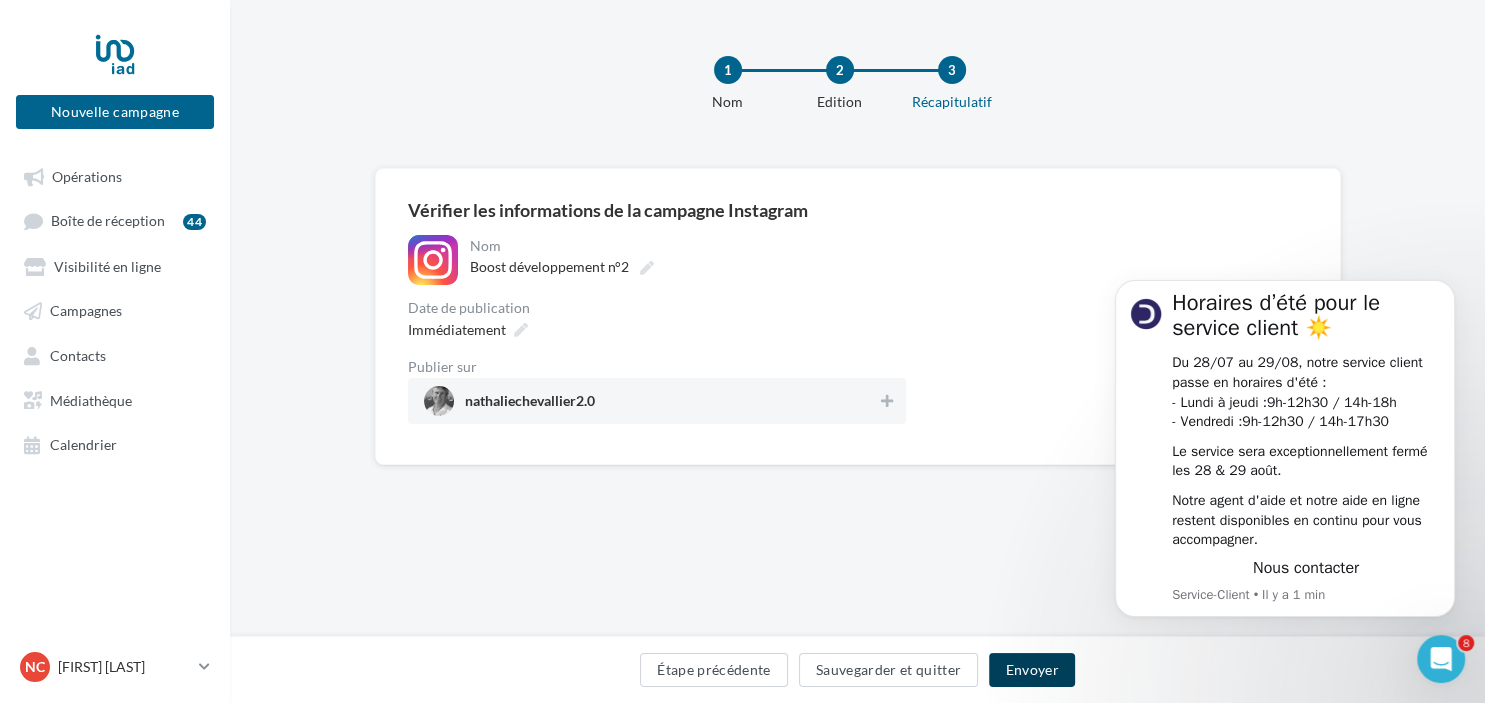 click on "Envoyer" at bounding box center [1031, 670] 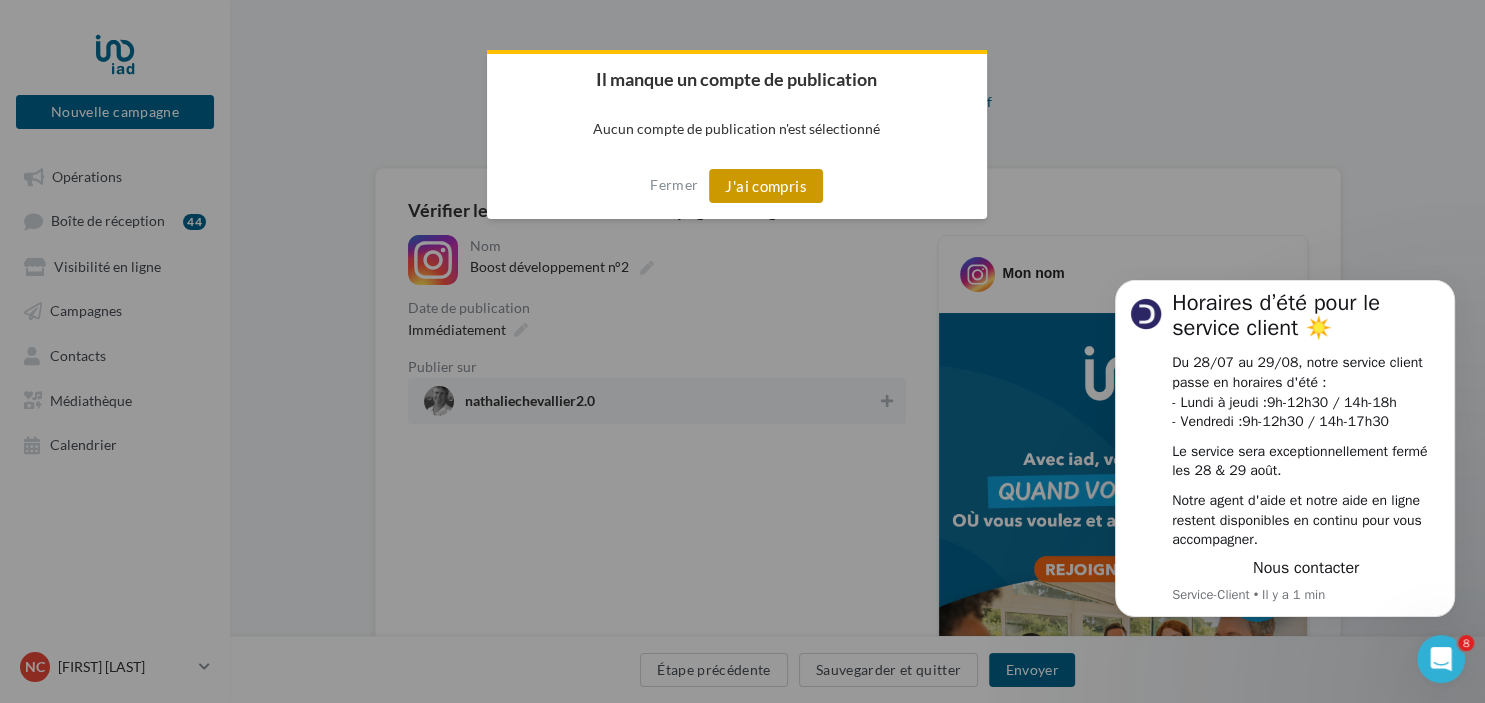 click on "J'ai compris" at bounding box center (766, 186) 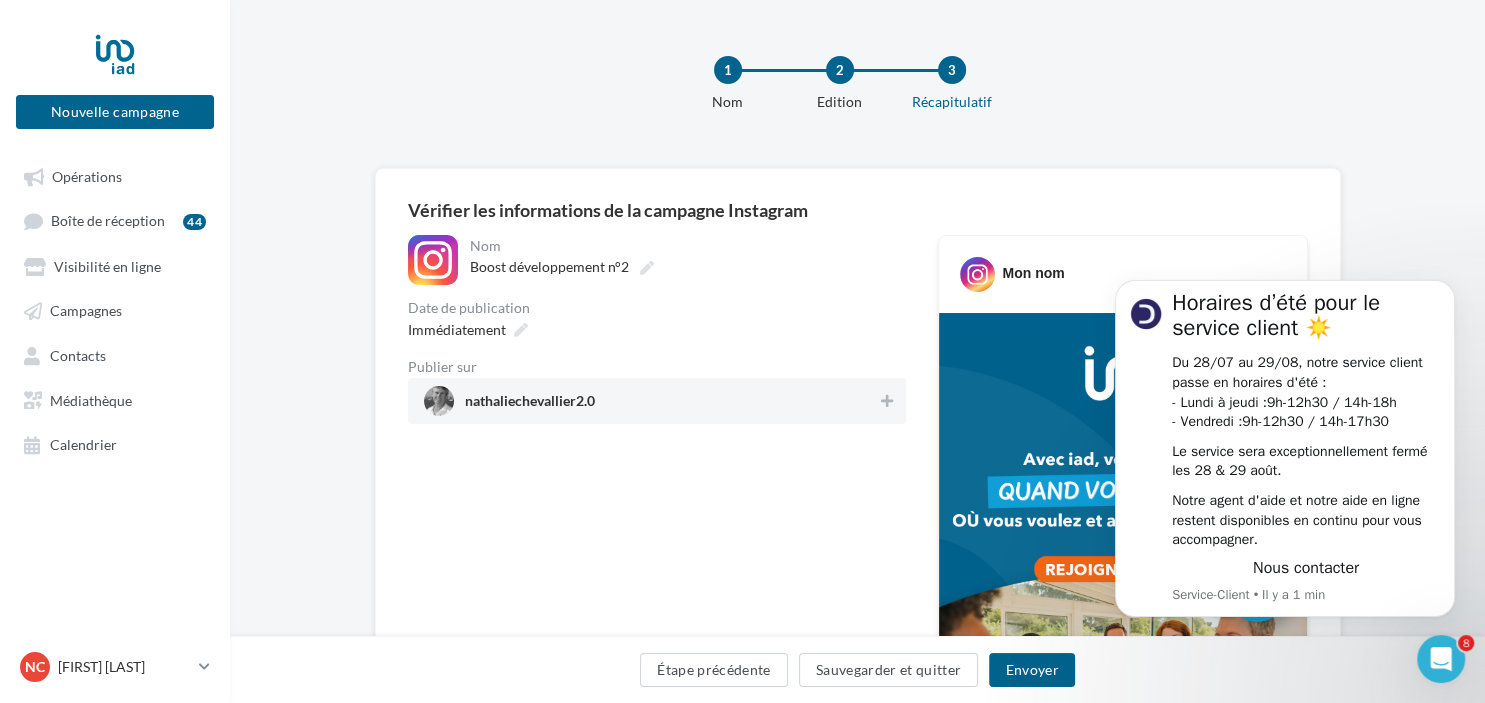 click on "nathaliechevallier2.0" at bounding box center [530, 405] 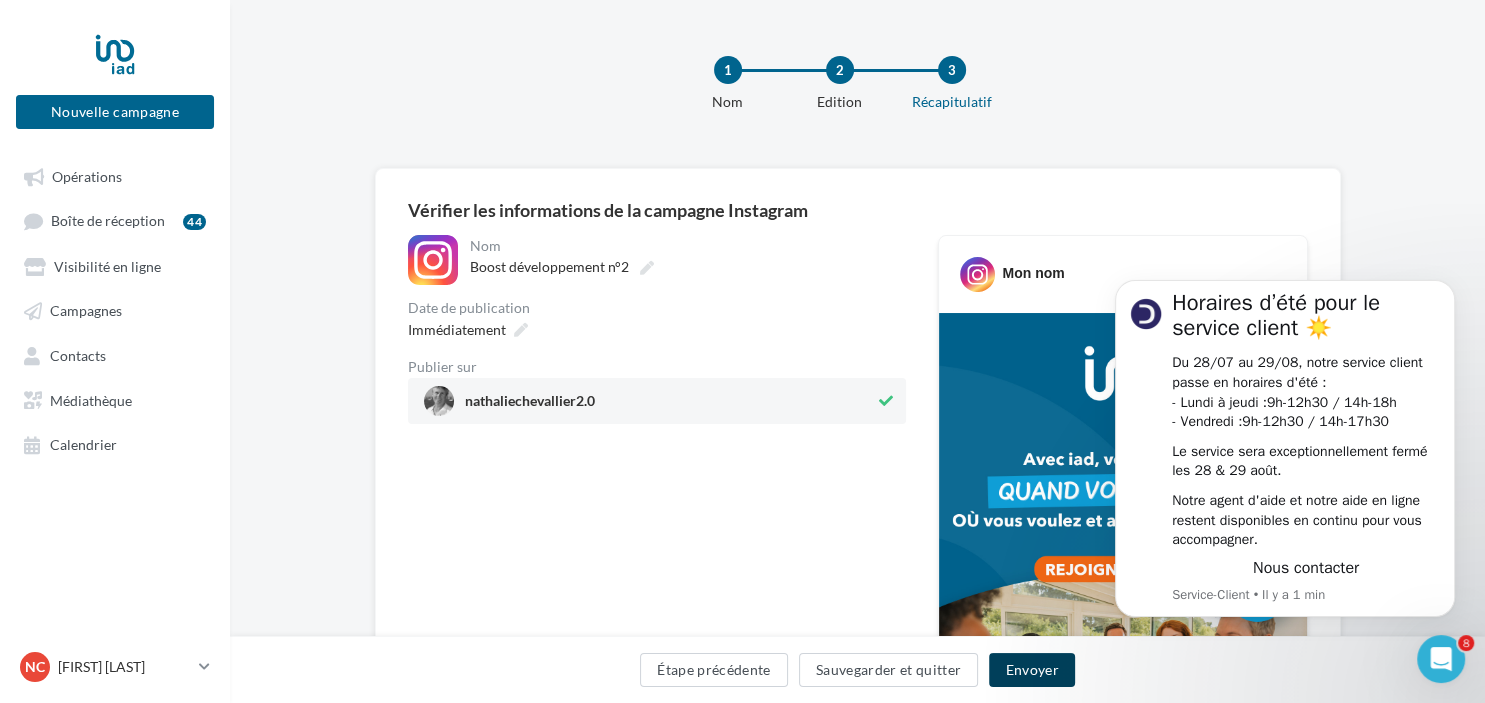 click on "Envoyer" at bounding box center (1031, 670) 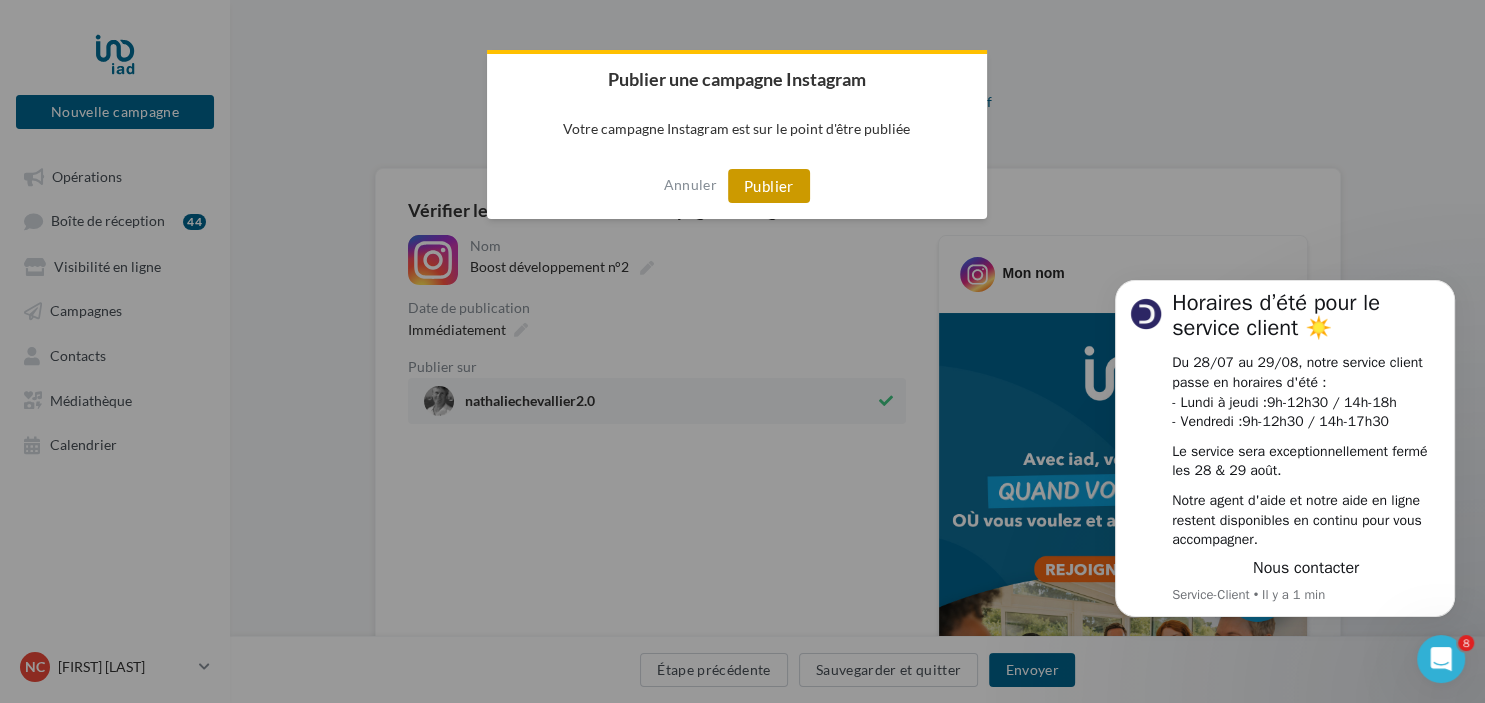 click on "Publier" at bounding box center [769, 186] 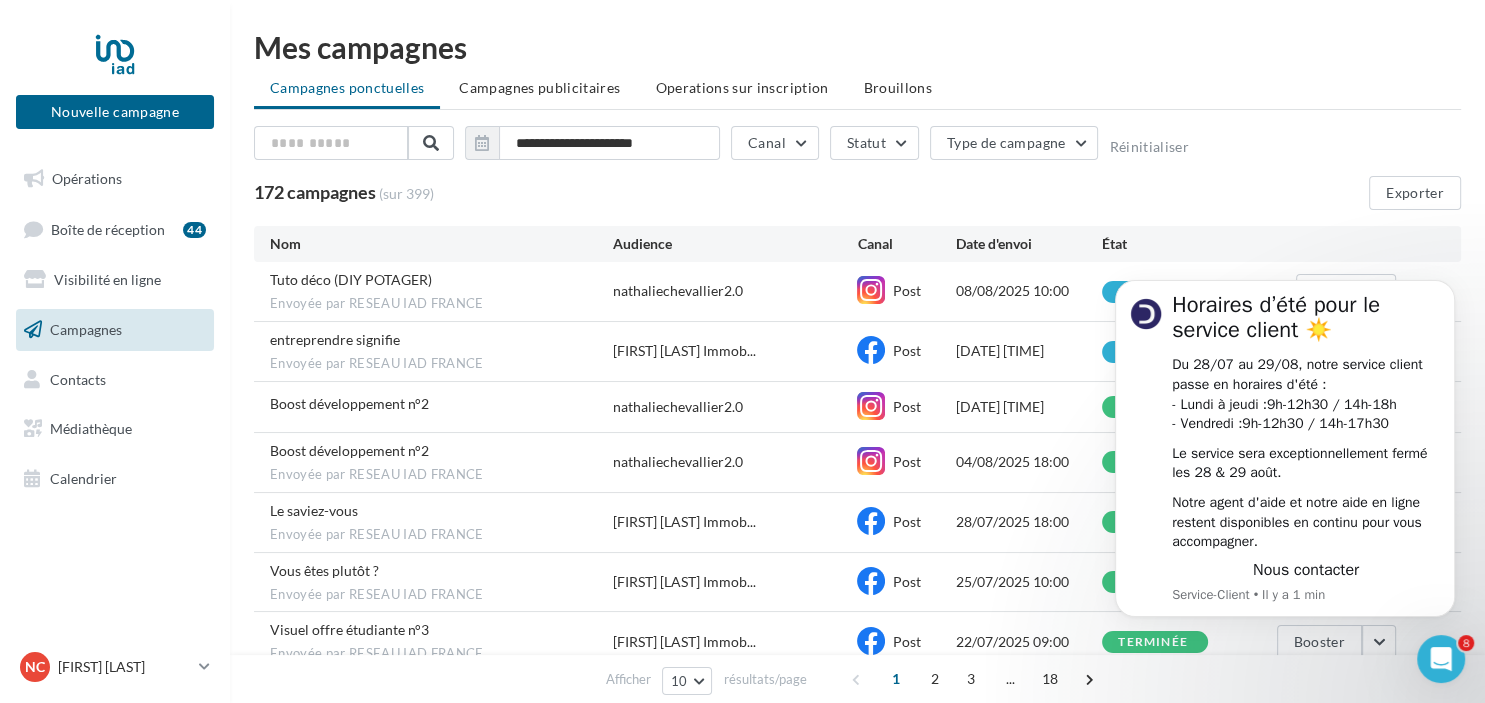 scroll, scrollTop: 0, scrollLeft: 0, axis: both 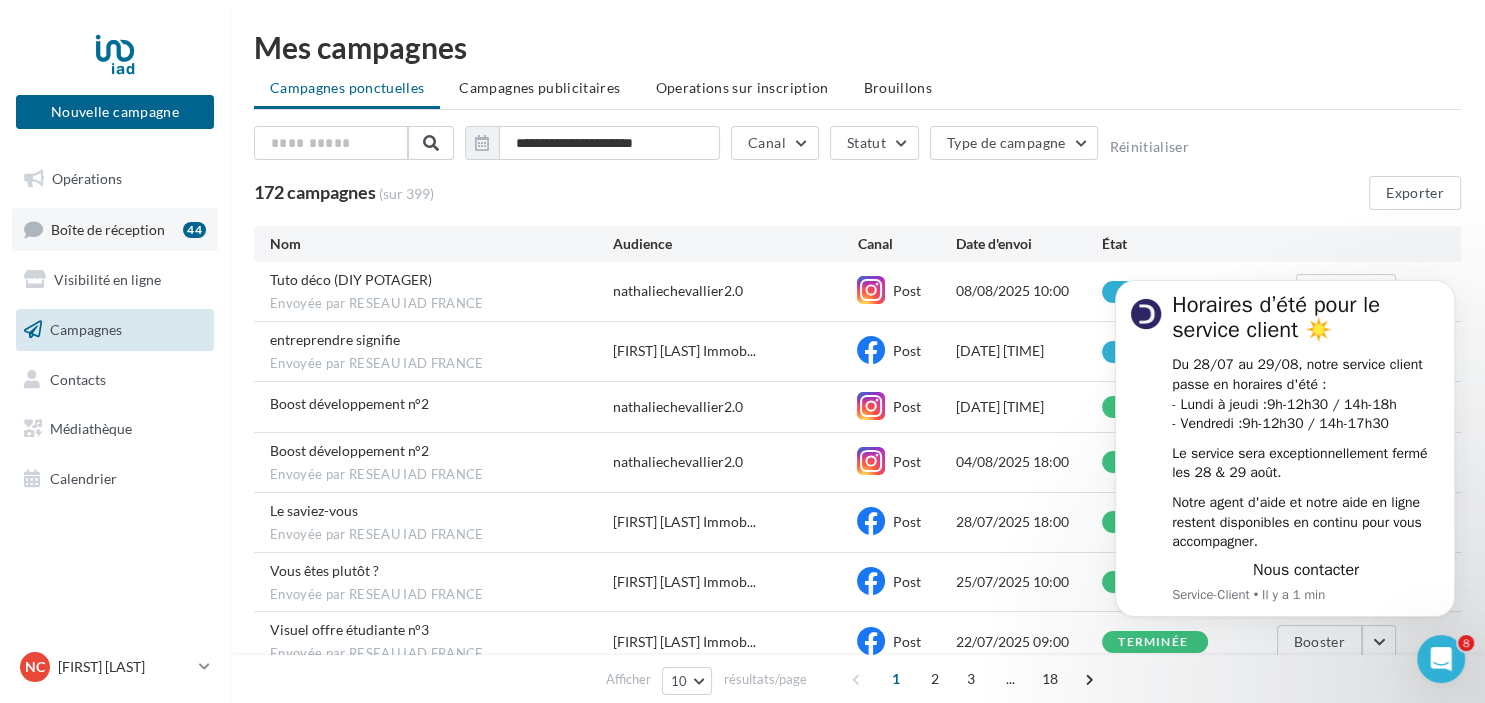 click on "Boîte de réception
44" at bounding box center [115, 229] 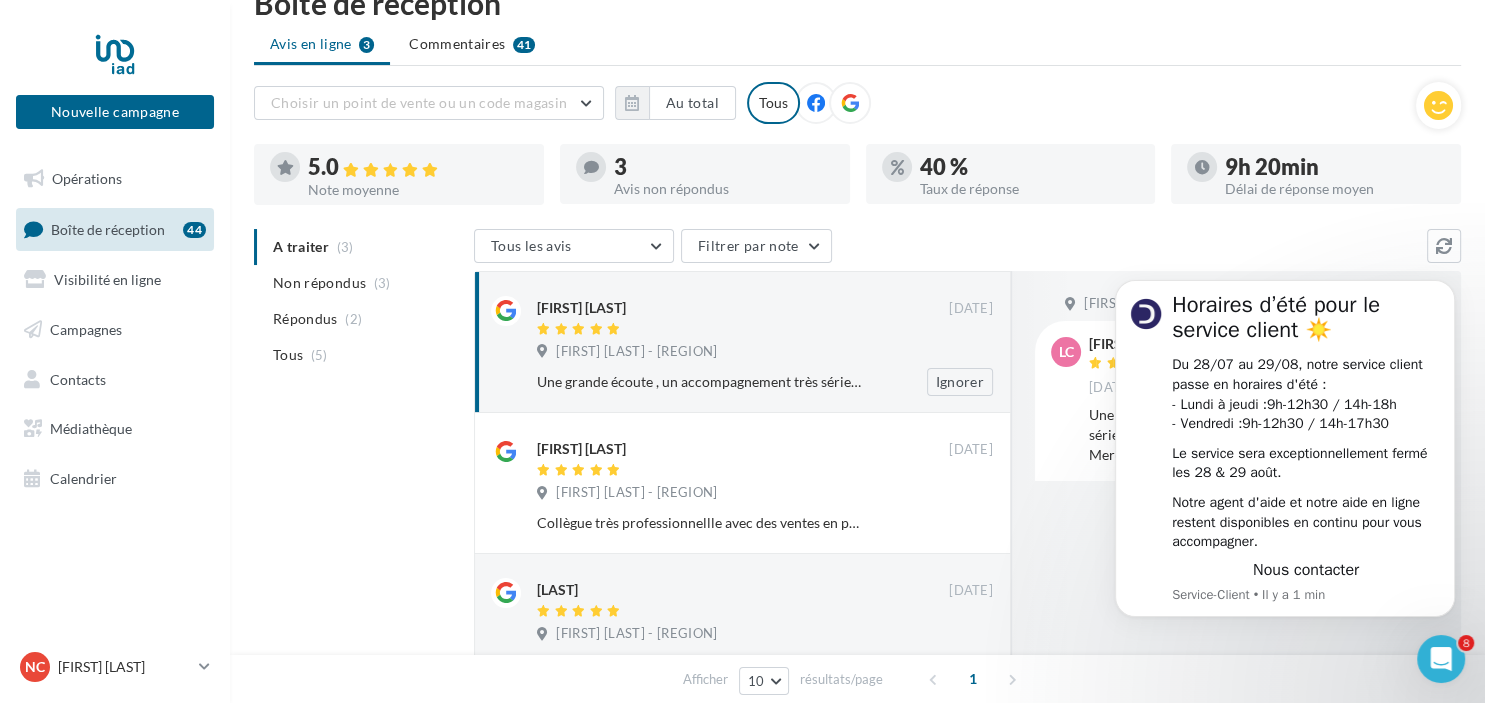 scroll, scrollTop: 105, scrollLeft: 0, axis: vertical 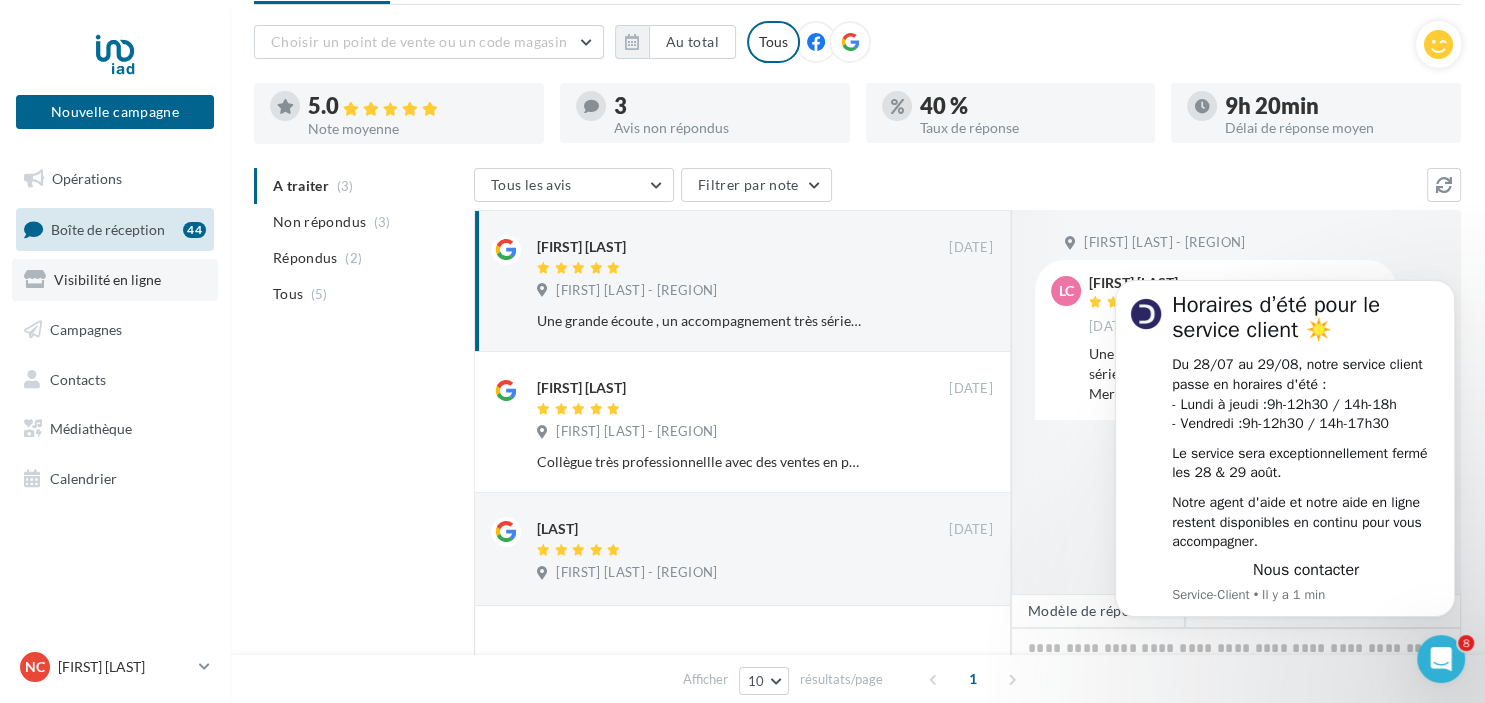click on "Visibilité en ligne" at bounding box center (115, 280) 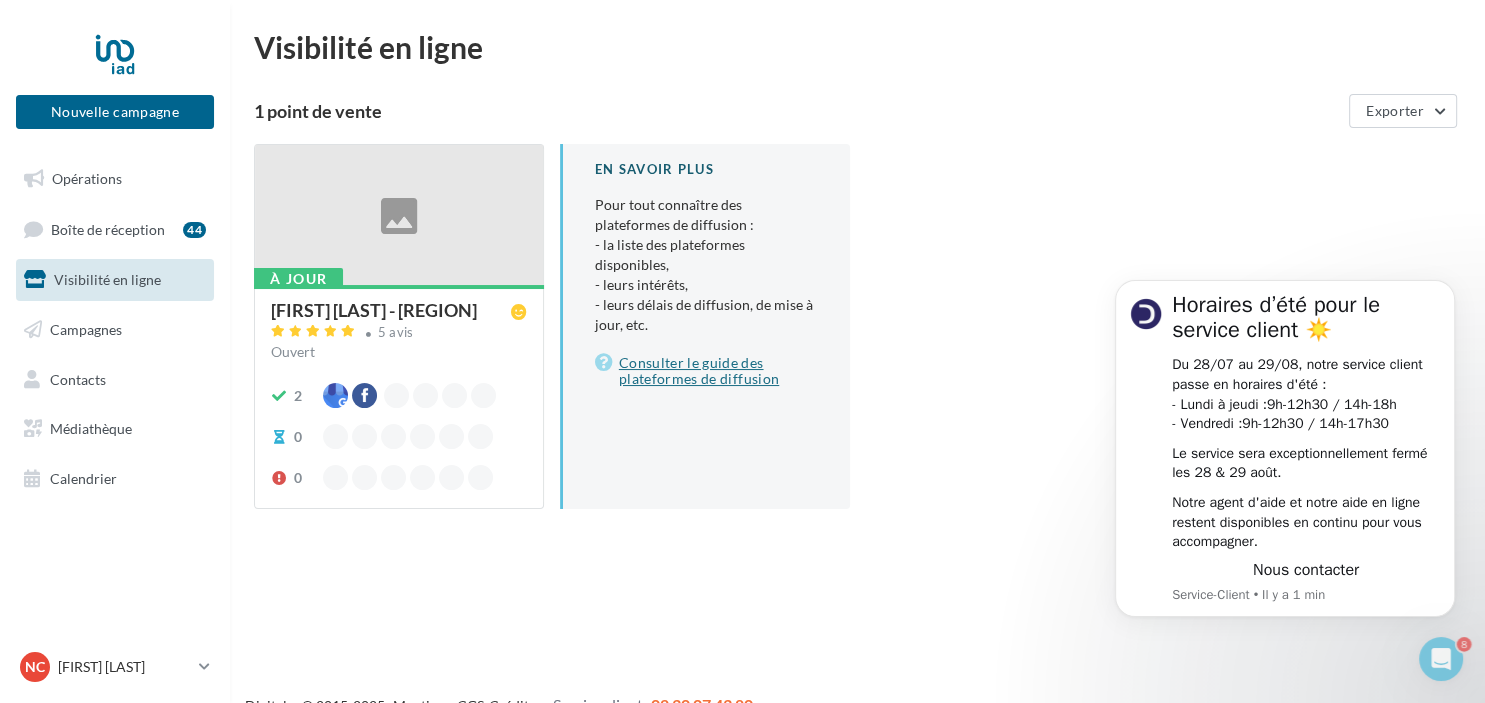 scroll, scrollTop: 0, scrollLeft: 0, axis: both 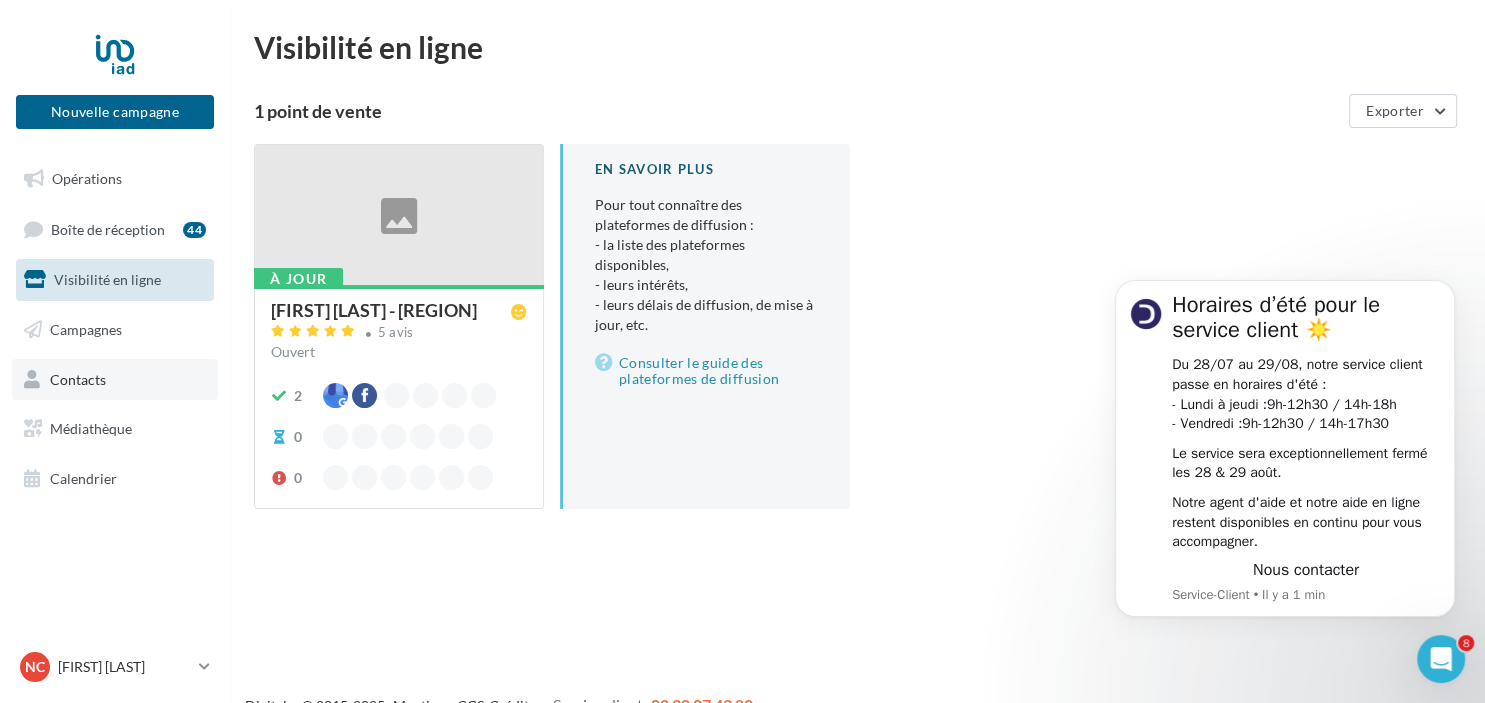click on "Contacts" at bounding box center (78, 378) 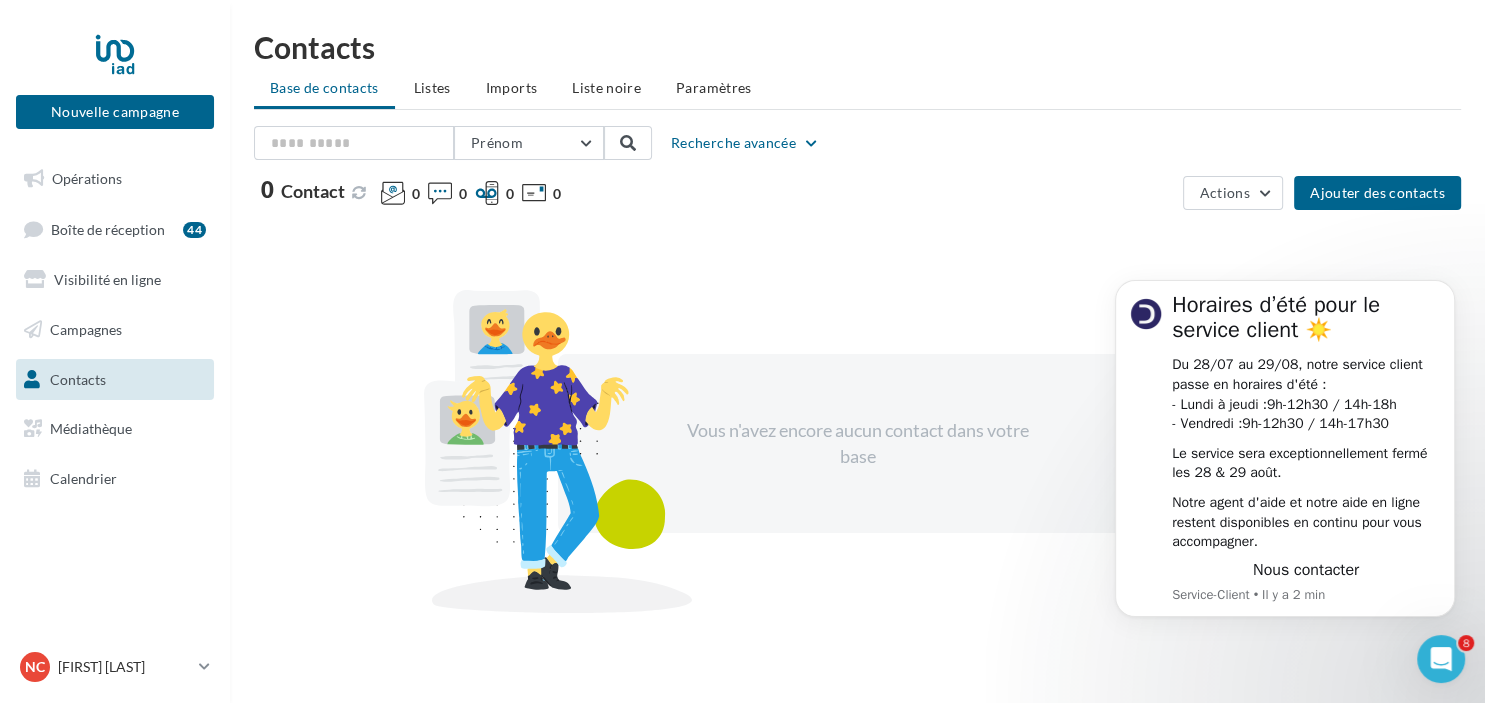 scroll, scrollTop: 0, scrollLeft: 0, axis: both 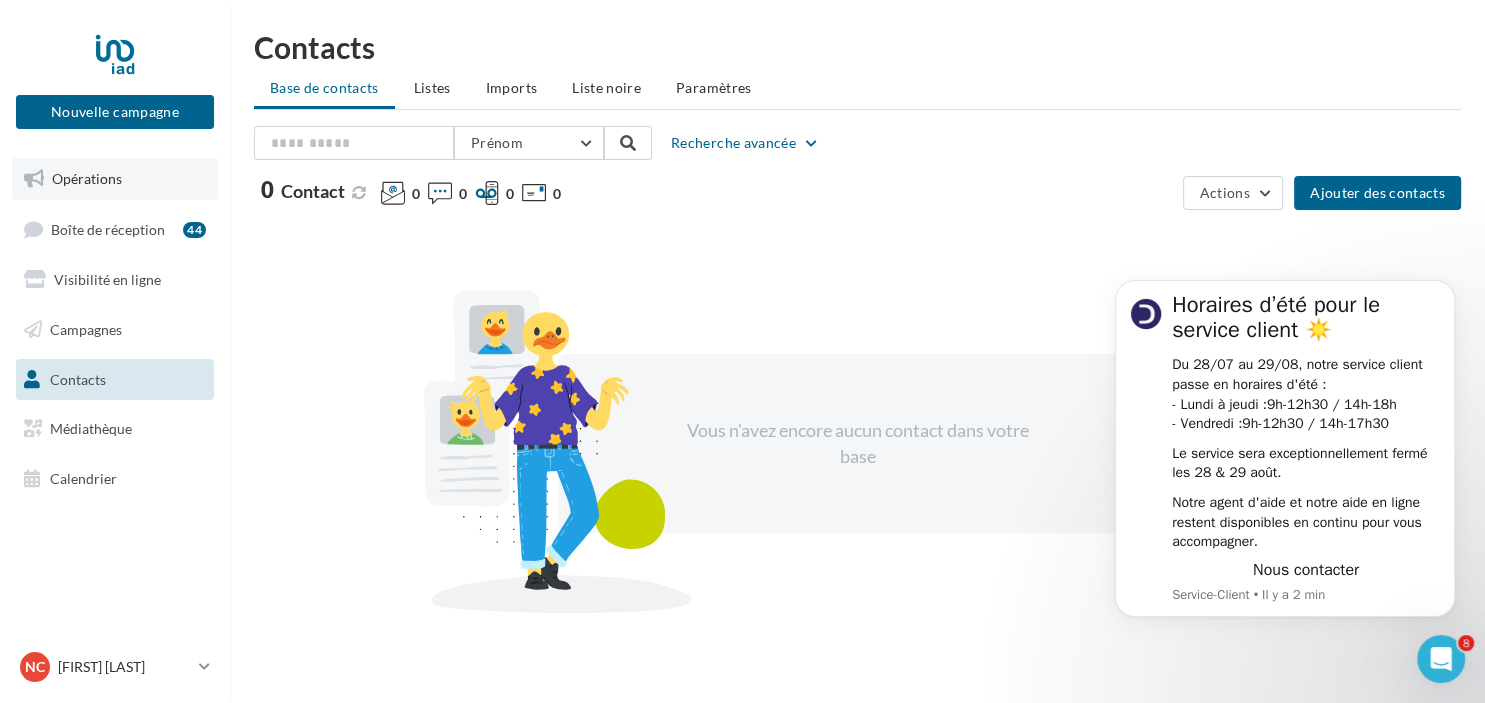 click on "Opérations" at bounding box center [87, 178] 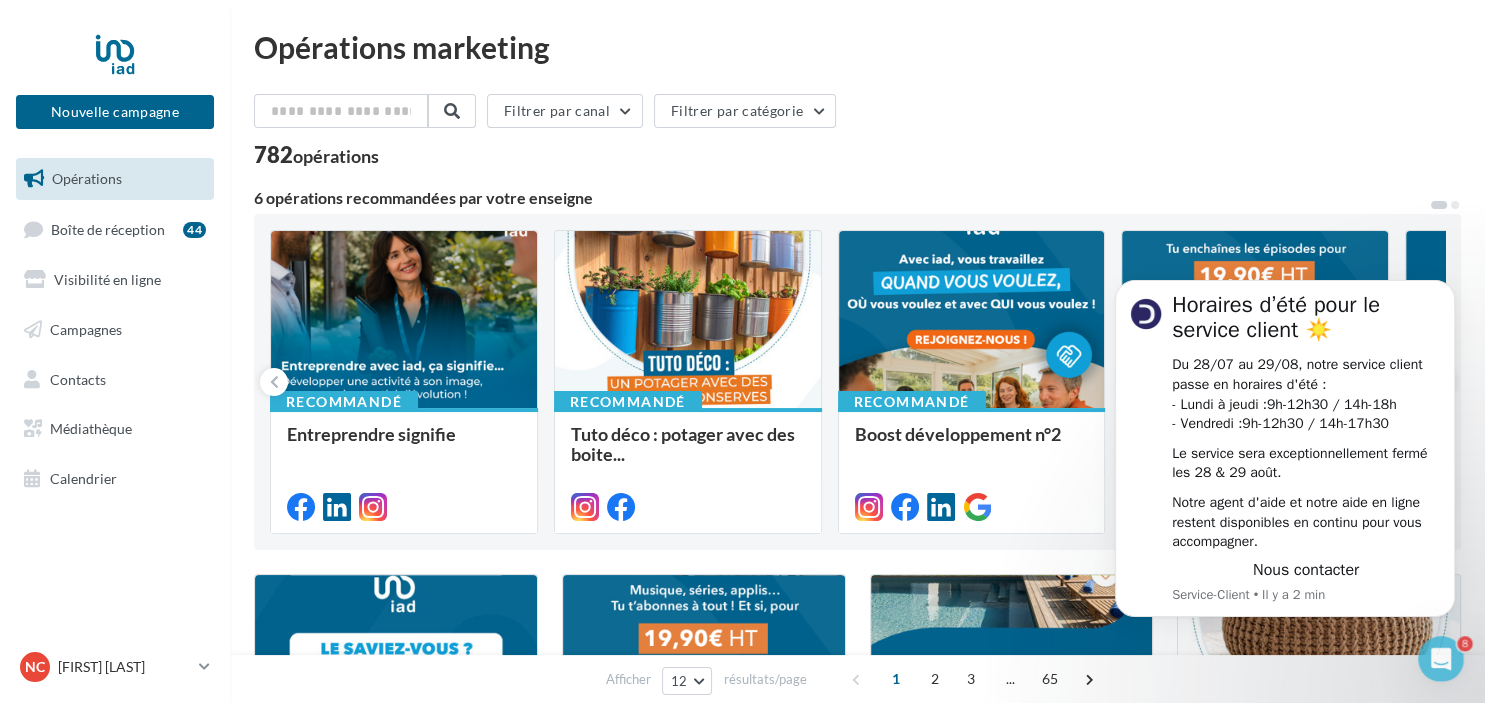 scroll, scrollTop: 0, scrollLeft: 0, axis: both 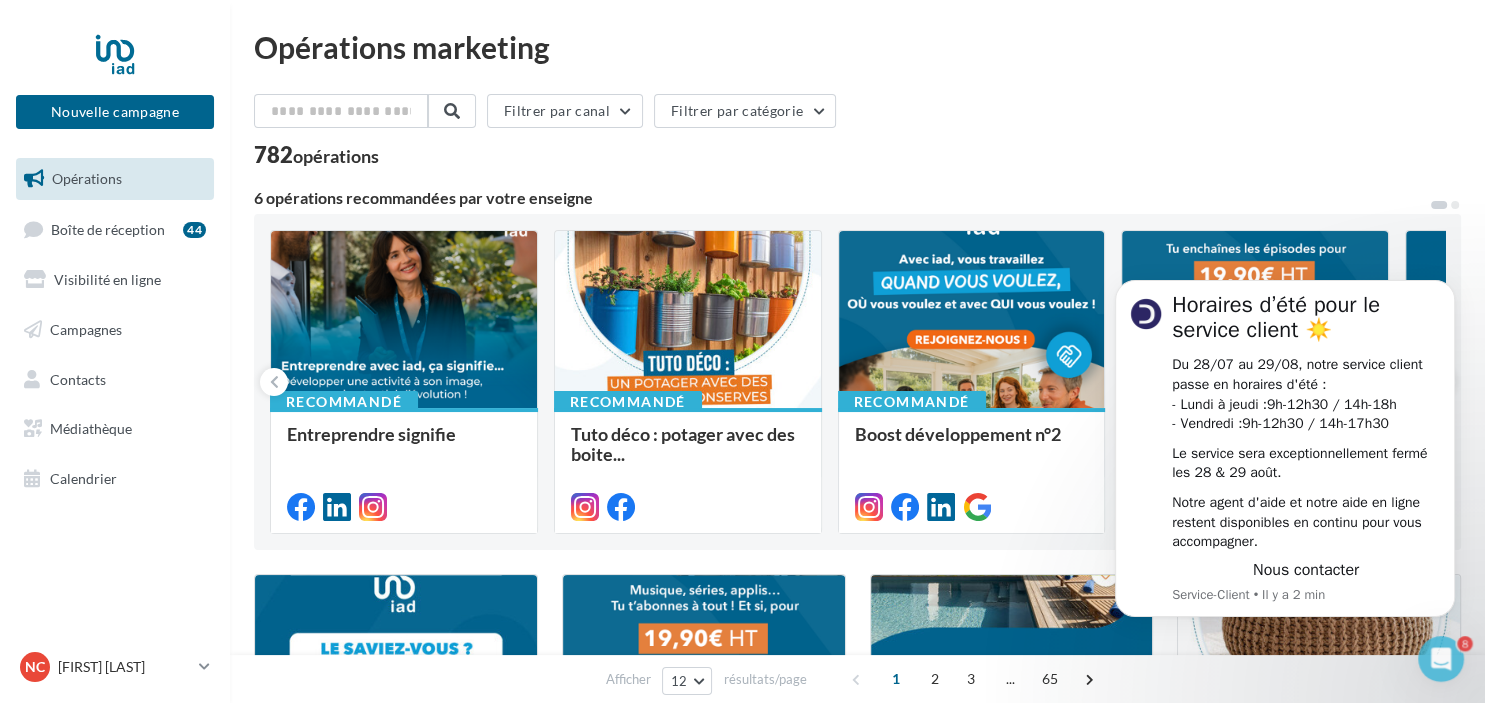 click at bounding box center (1441, 659) 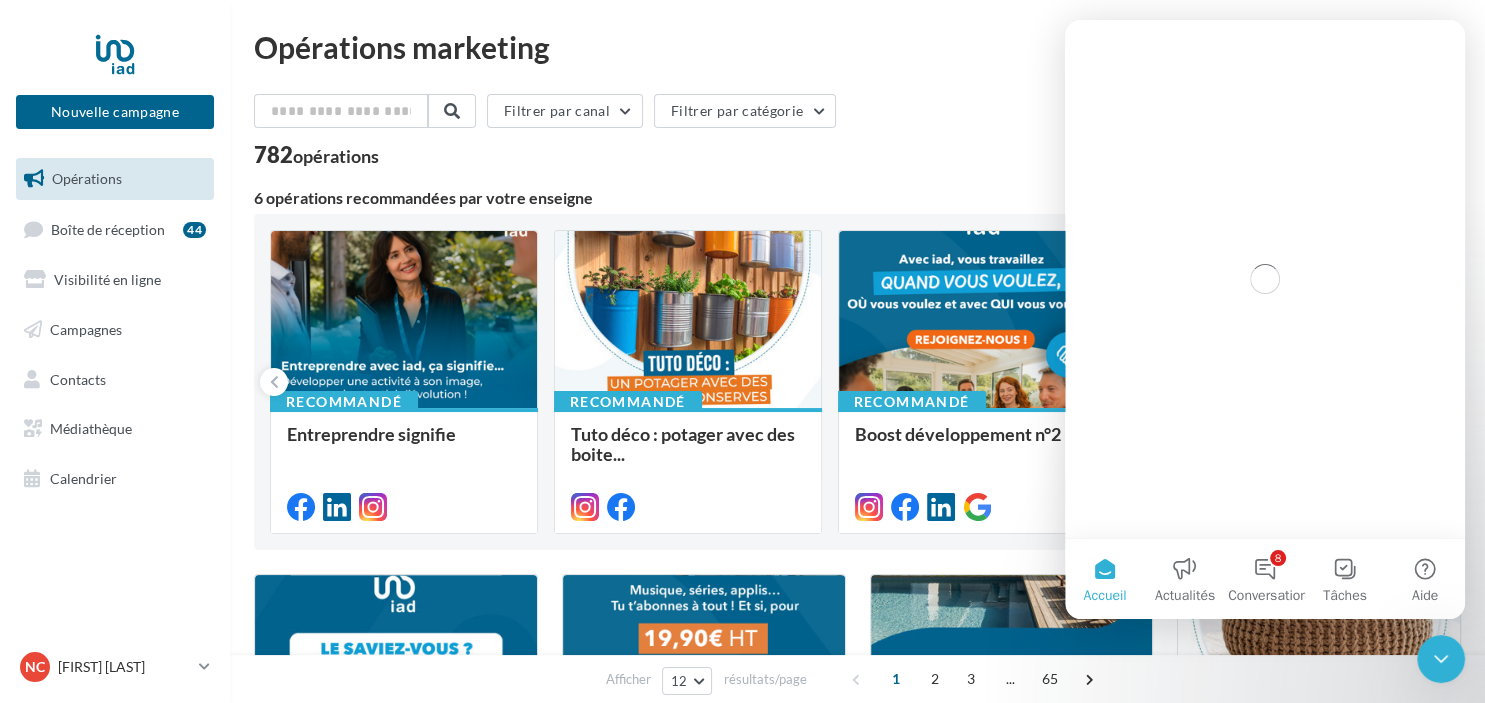 scroll, scrollTop: 0, scrollLeft: 0, axis: both 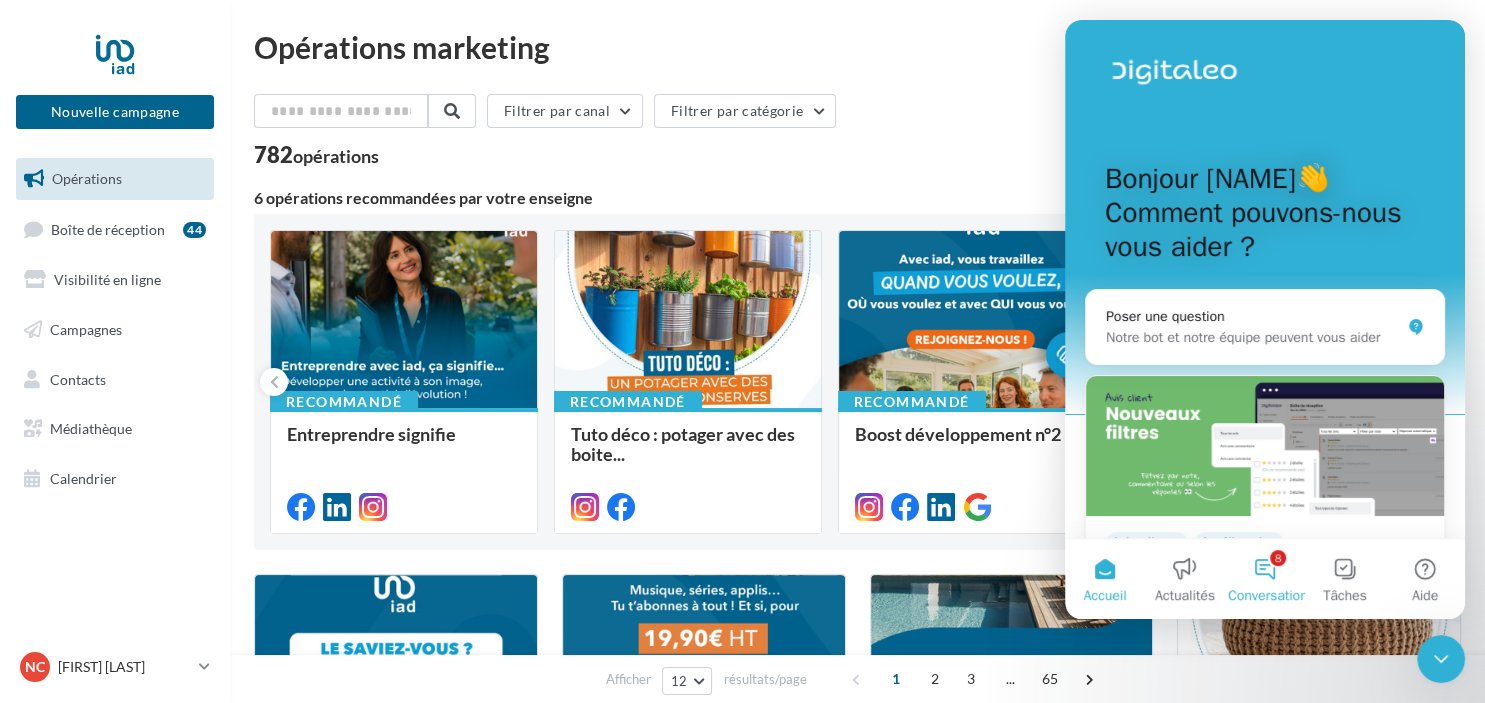 click on "8 Conversations" at bounding box center [1265, 579] 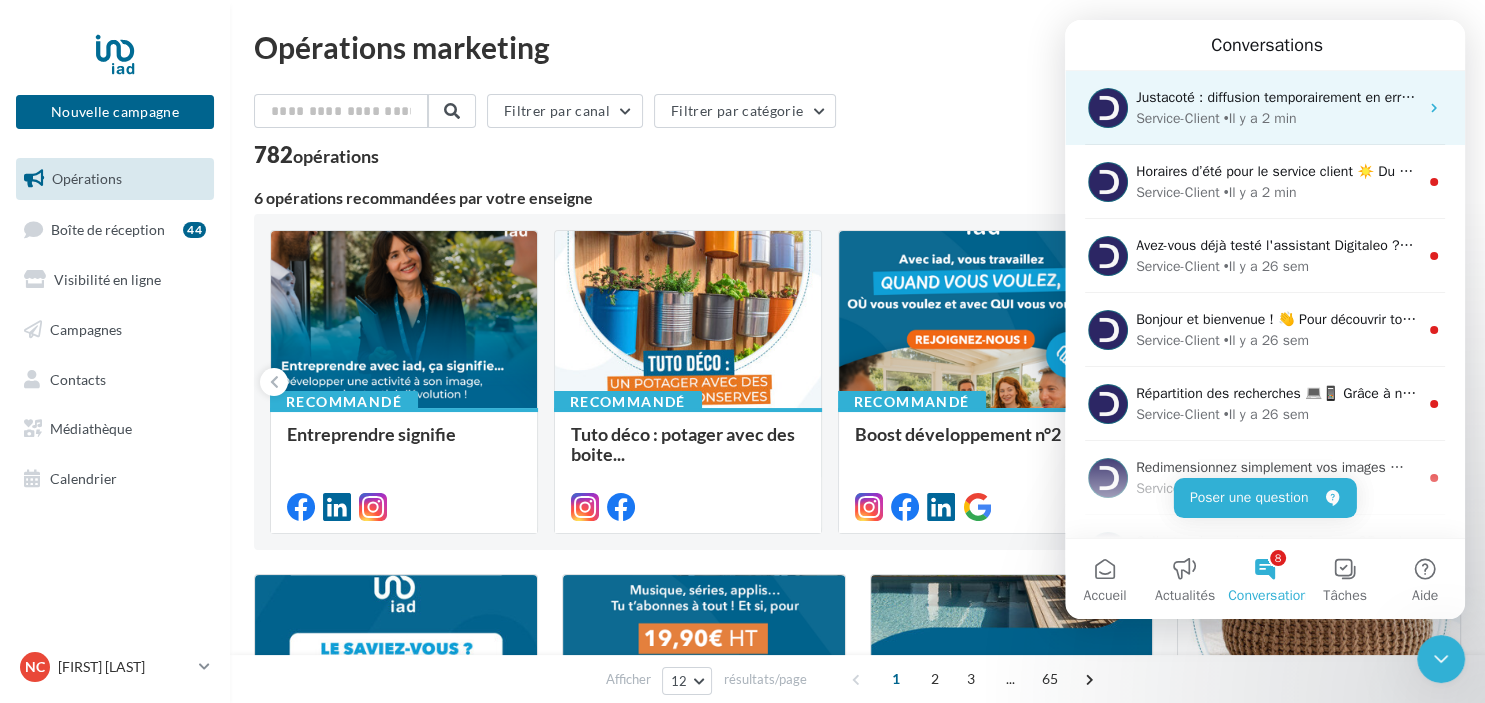 click on "•  Il y a 2 min" at bounding box center (1260, 118) 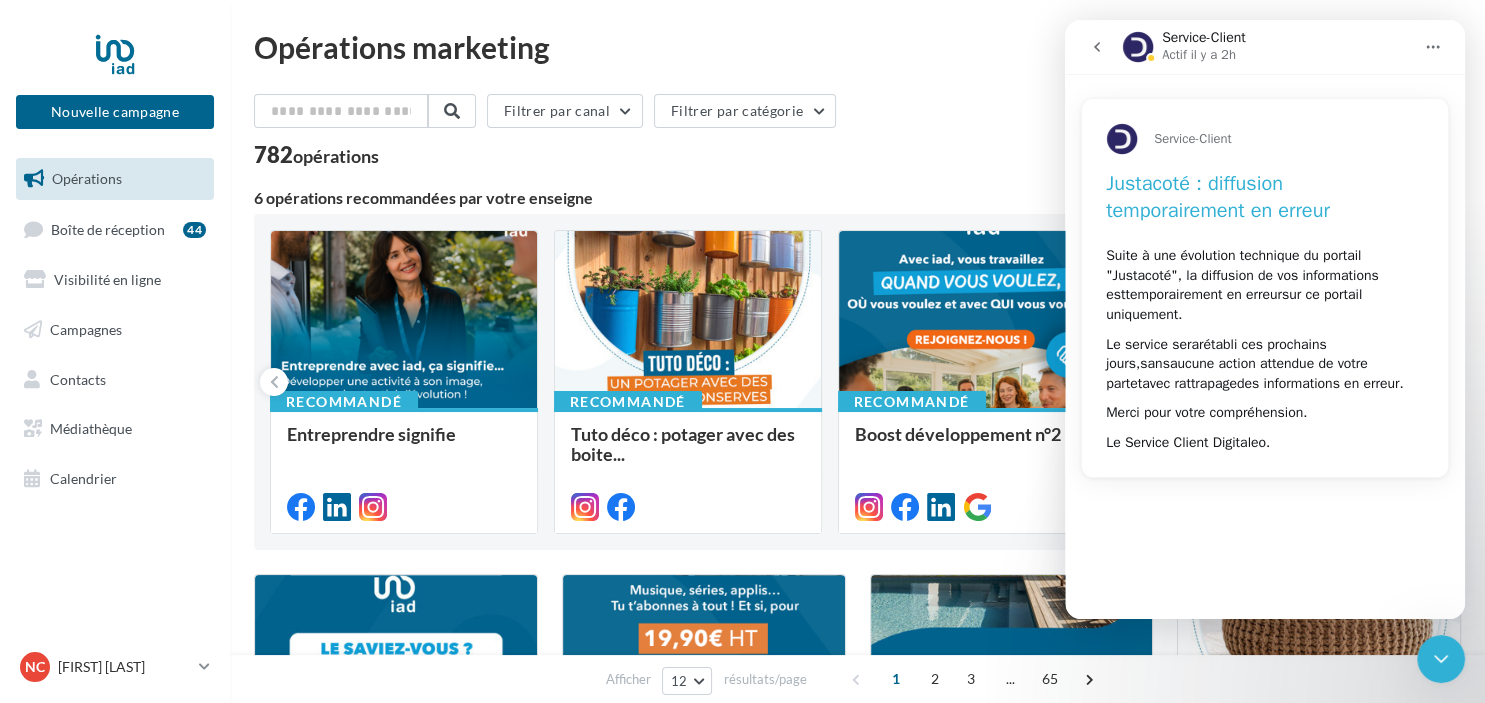 click 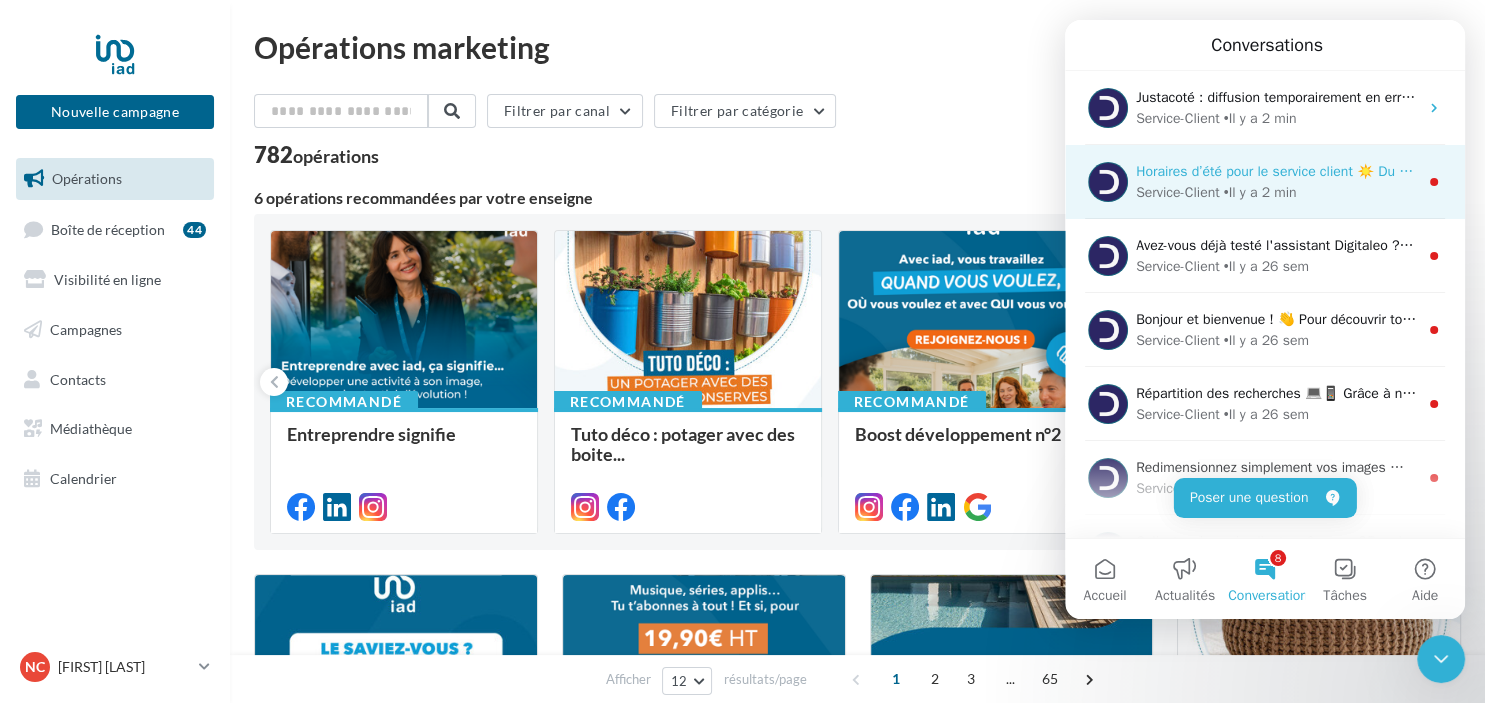 click on "•  Il y a 2 min" at bounding box center [1260, 192] 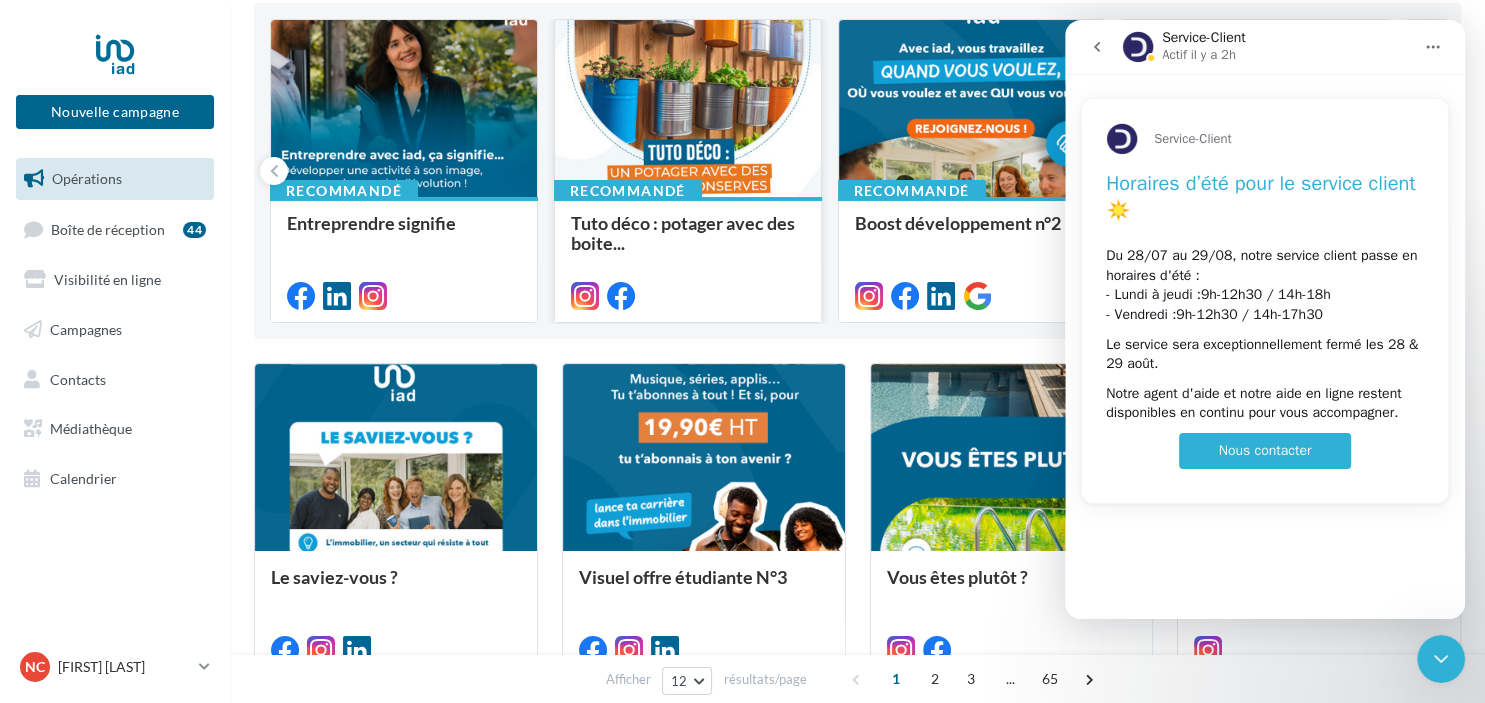 scroll, scrollTop: 316, scrollLeft: 0, axis: vertical 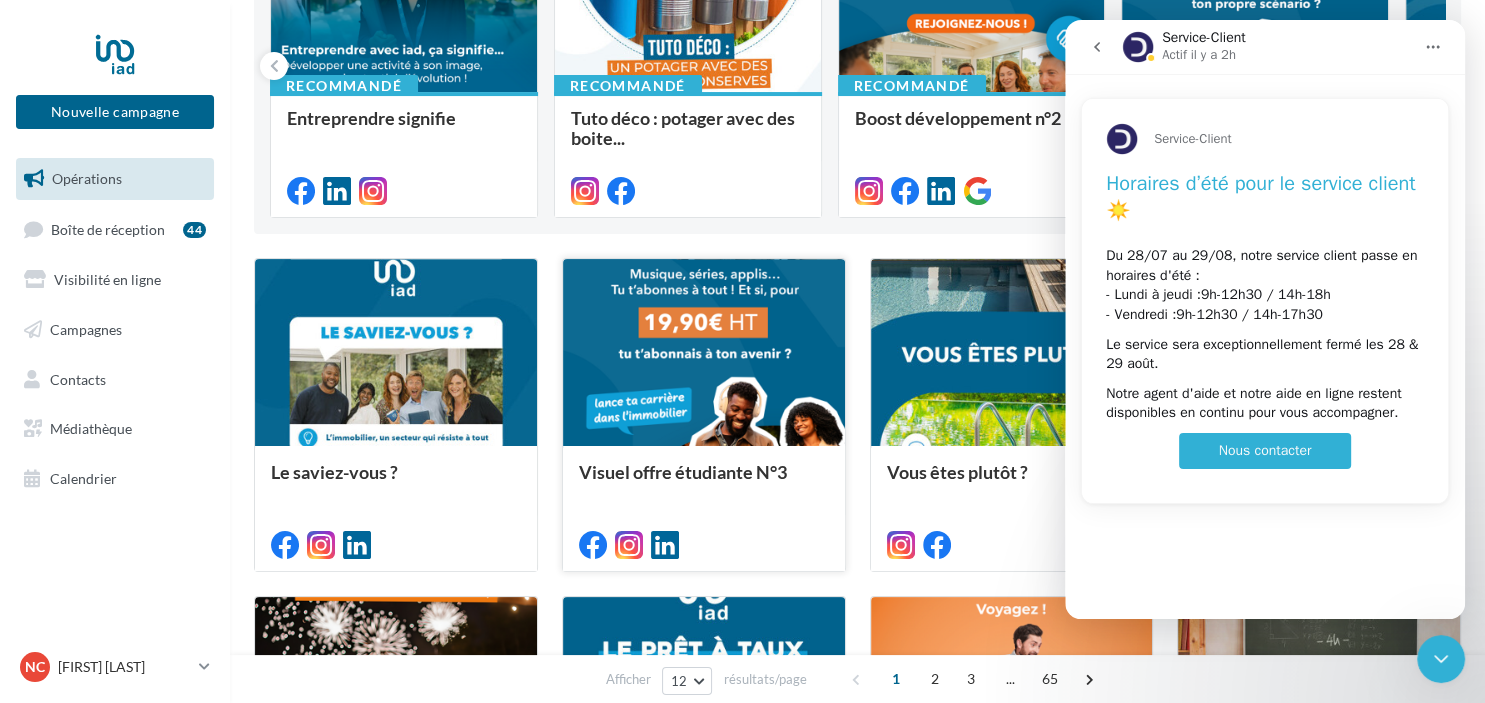 click at bounding box center (704, 353) 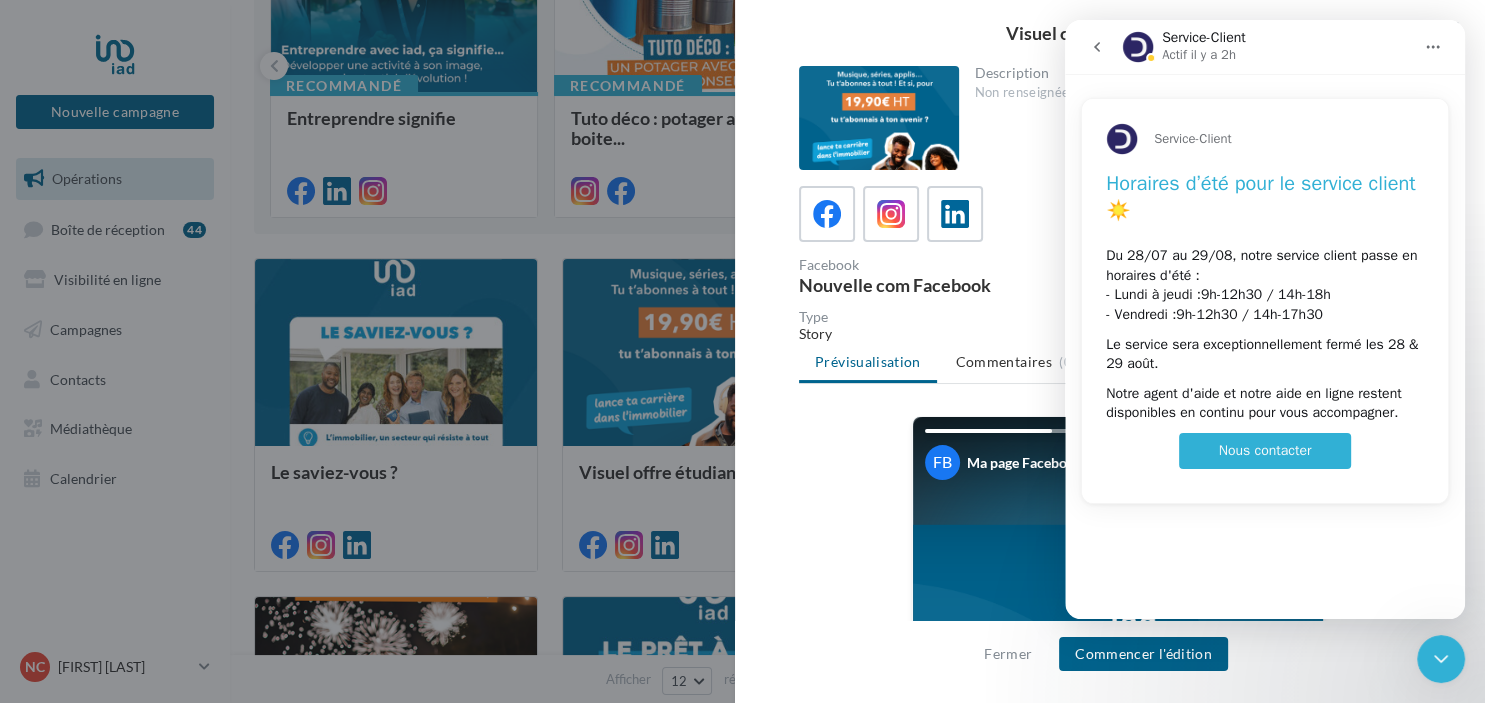 click on "Service-Client Actif il y a 2h" at bounding box center (1267, 47) 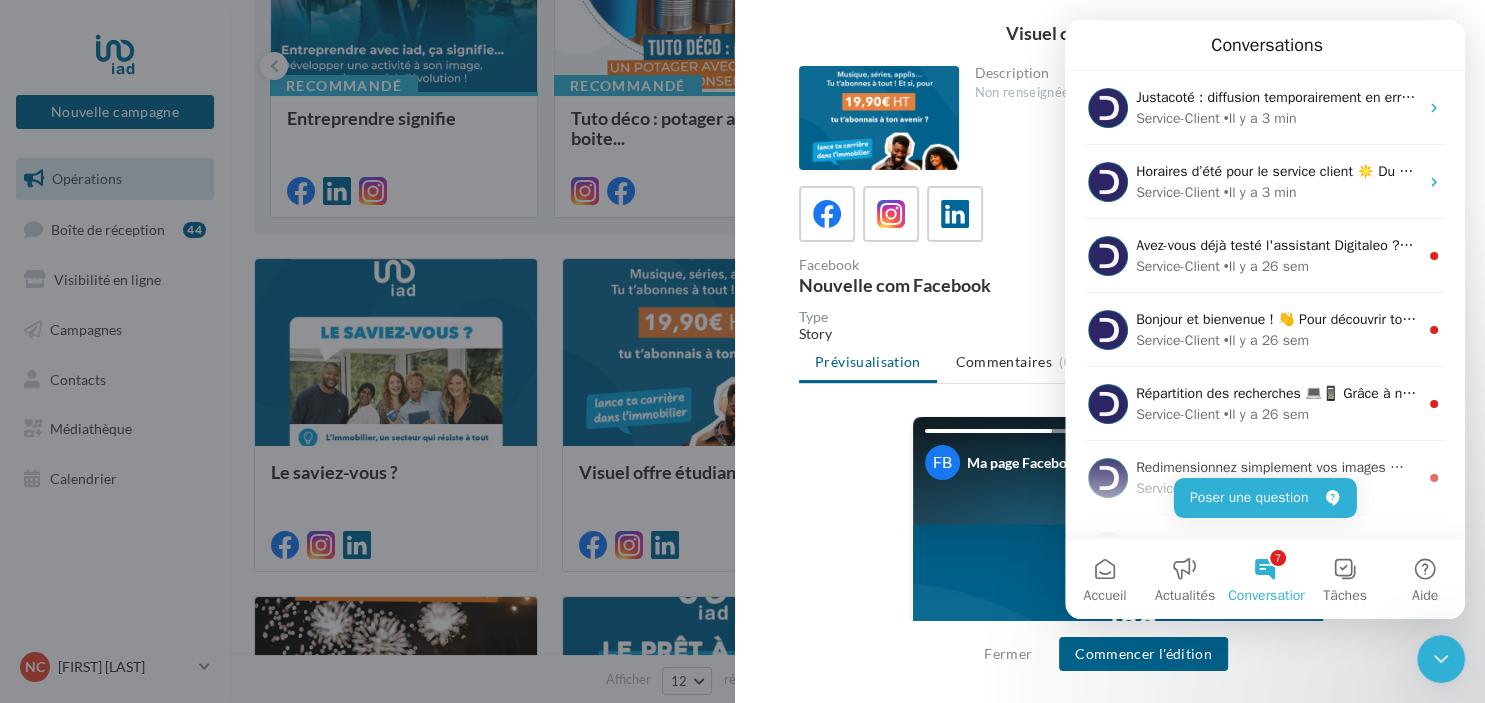click at bounding box center (1118, 781) 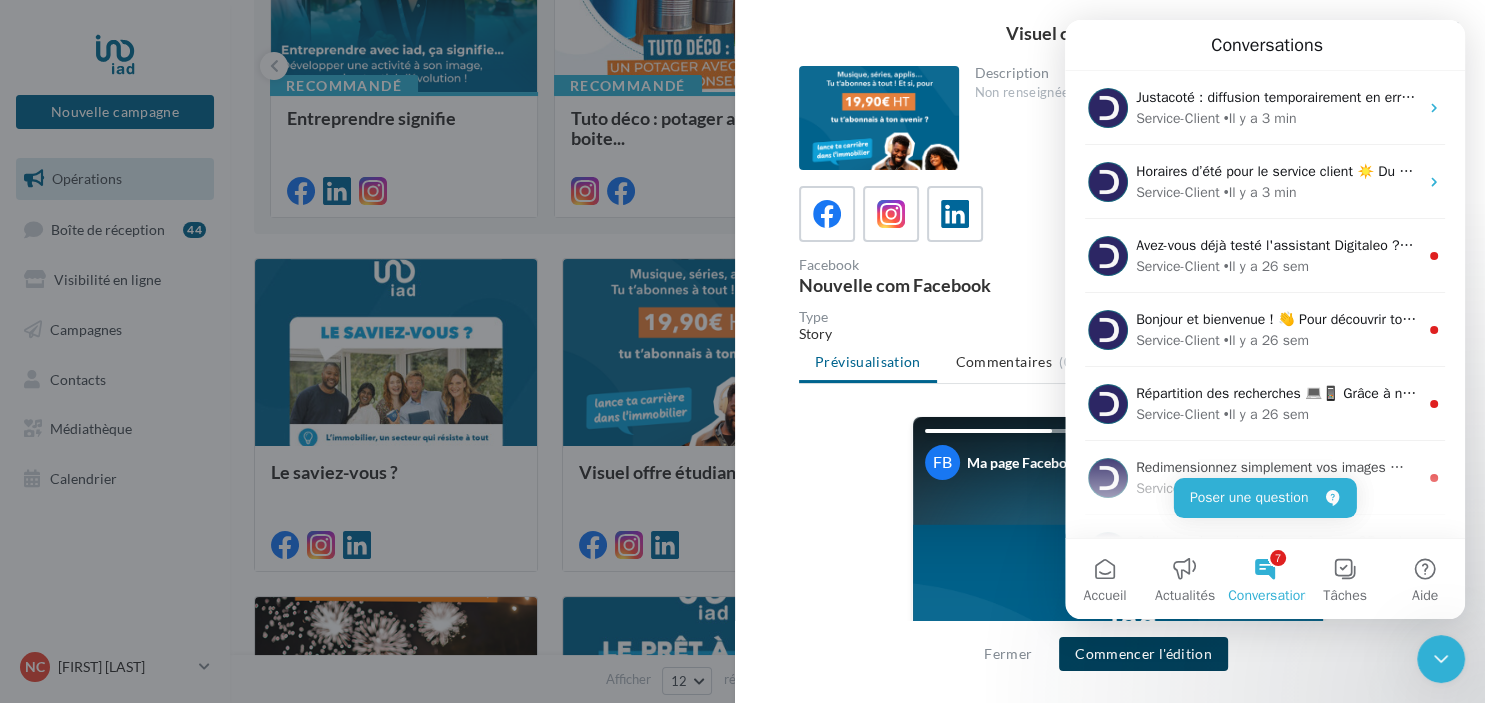 click on "Commencer l'édition" at bounding box center [1143, 654] 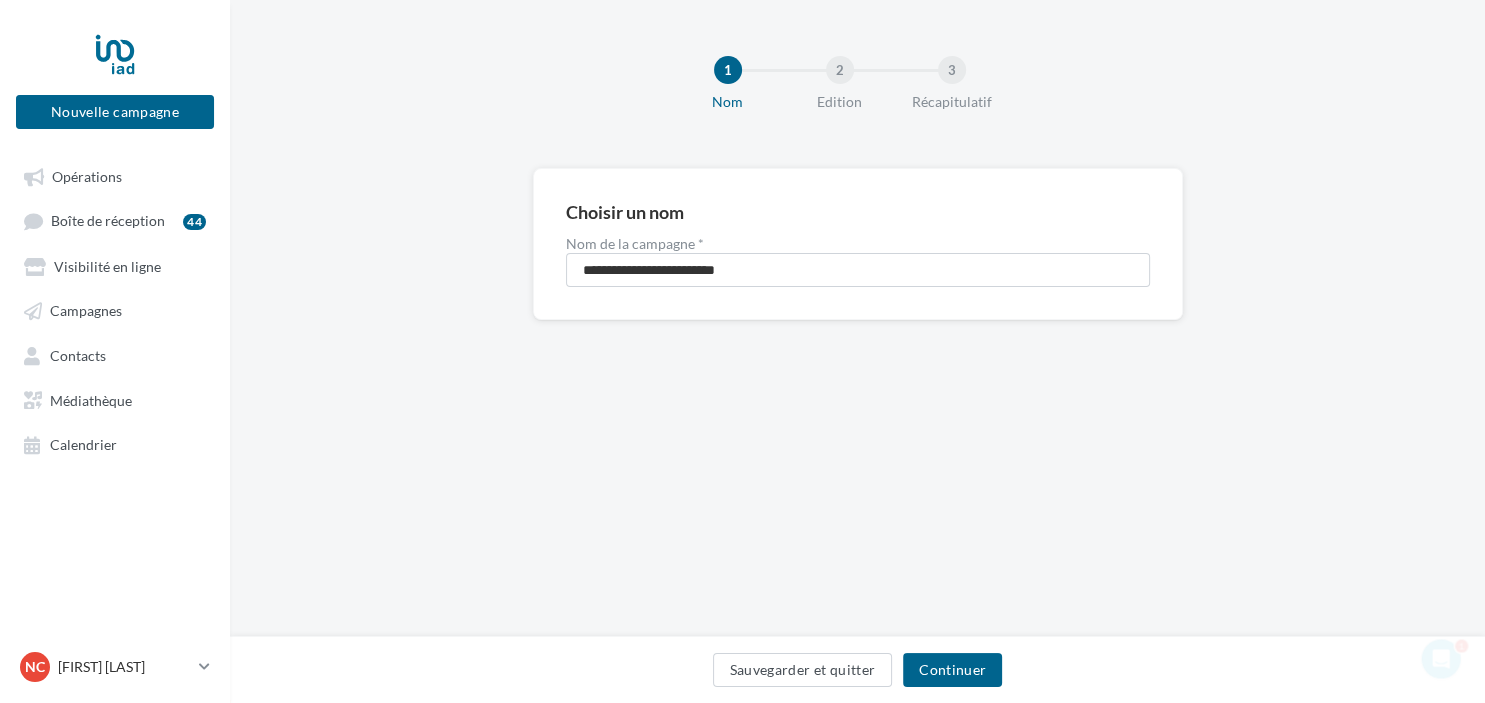 scroll, scrollTop: 0, scrollLeft: 0, axis: both 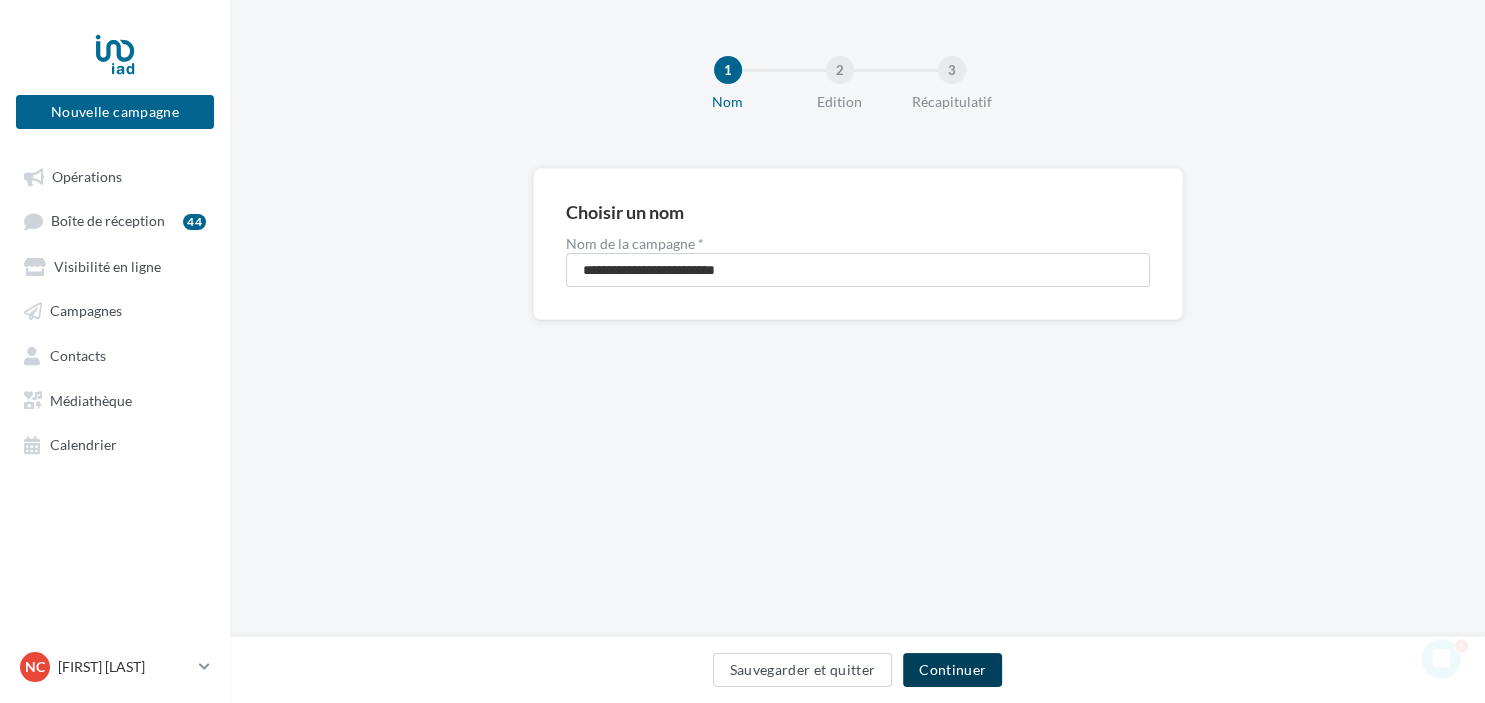 click on "Continuer" at bounding box center [952, 670] 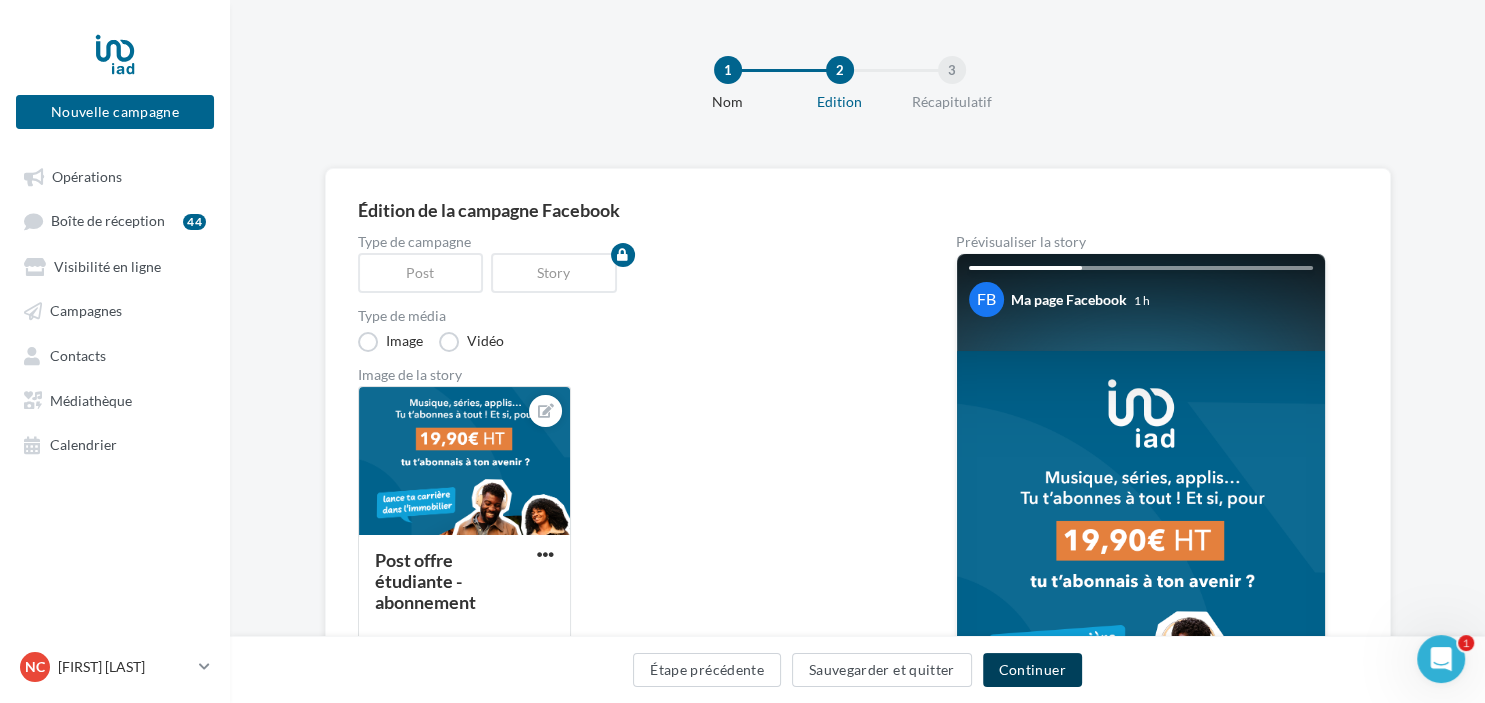 click on "Continuer" at bounding box center (1032, 670) 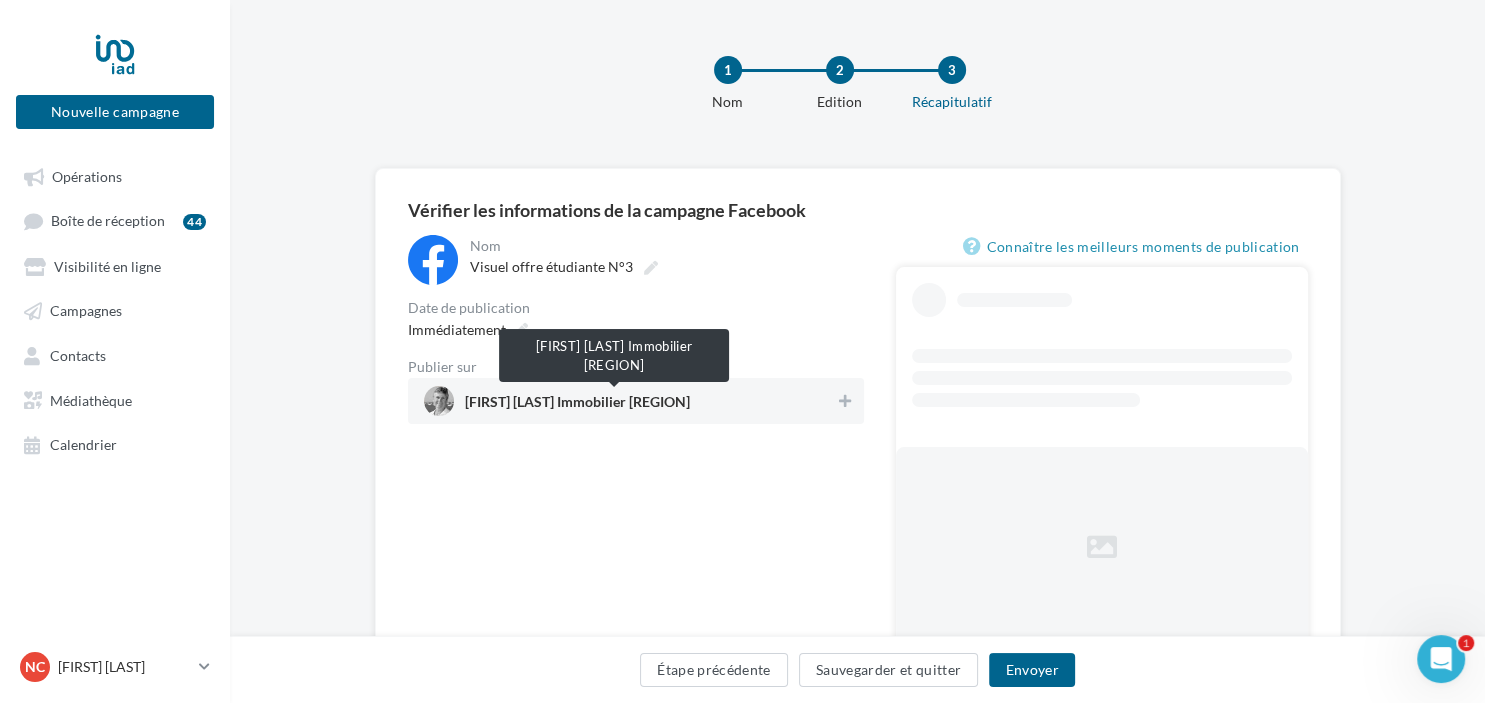 click on "Nathalie Chevallier Immobilier  Bassin d' Arcachon" at bounding box center [577, 406] 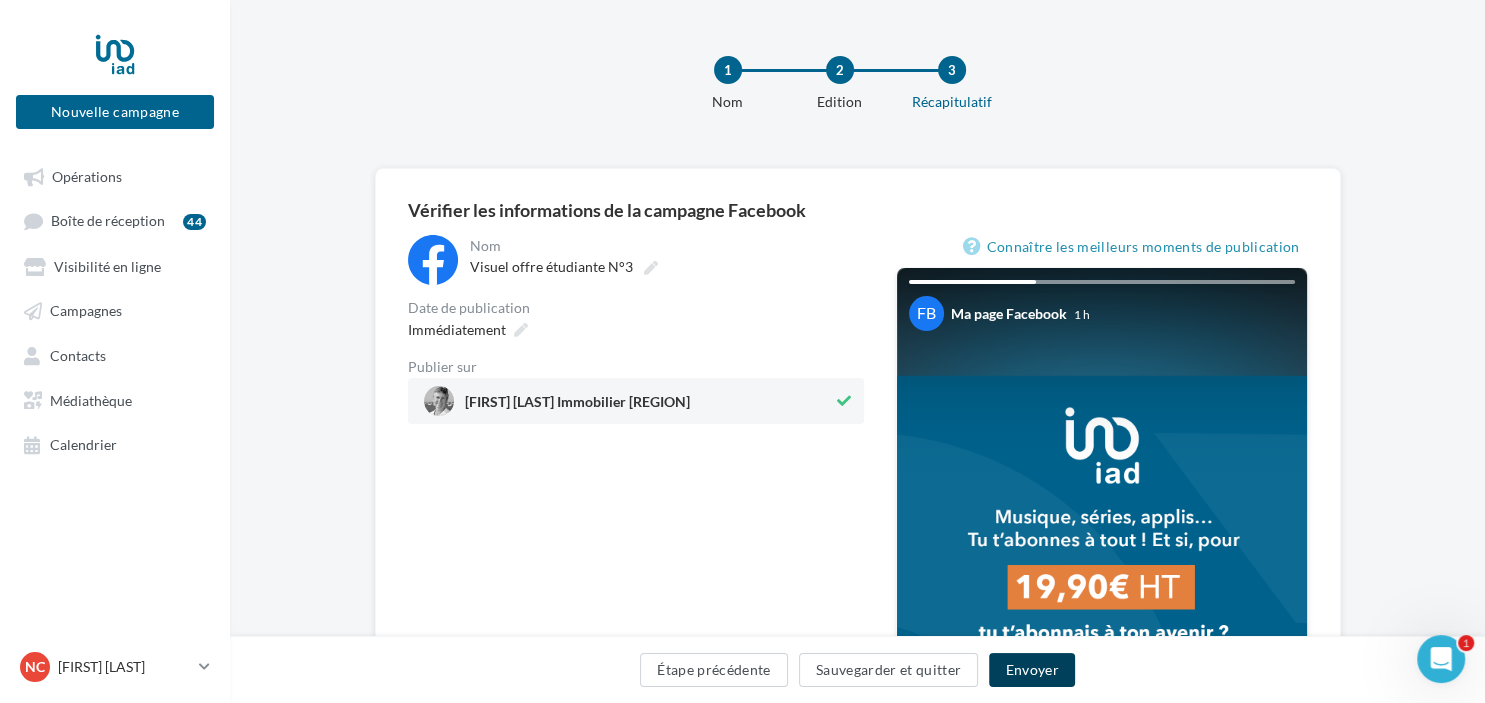 click on "Envoyer" at bounding box center (1031, 670) 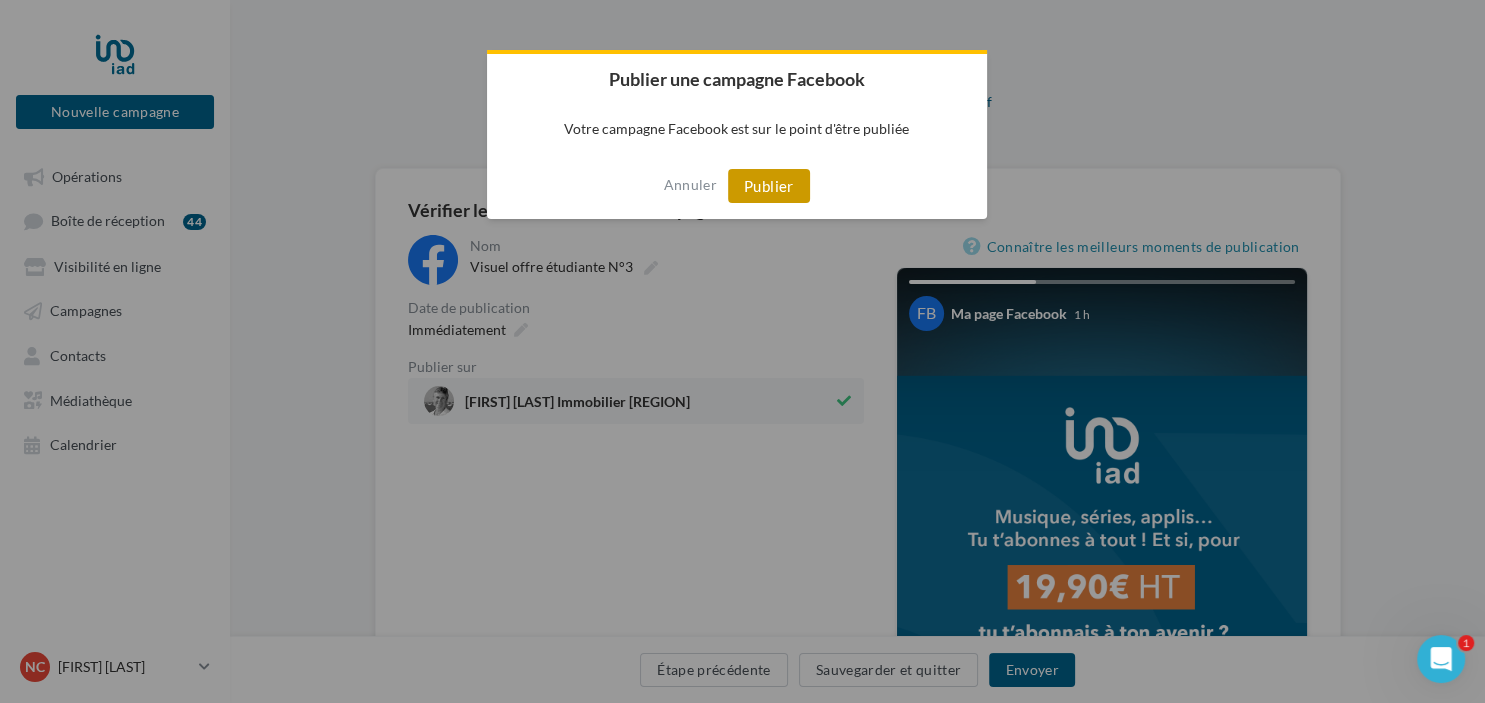 click on "Publier" at bounding box center (769, 186) 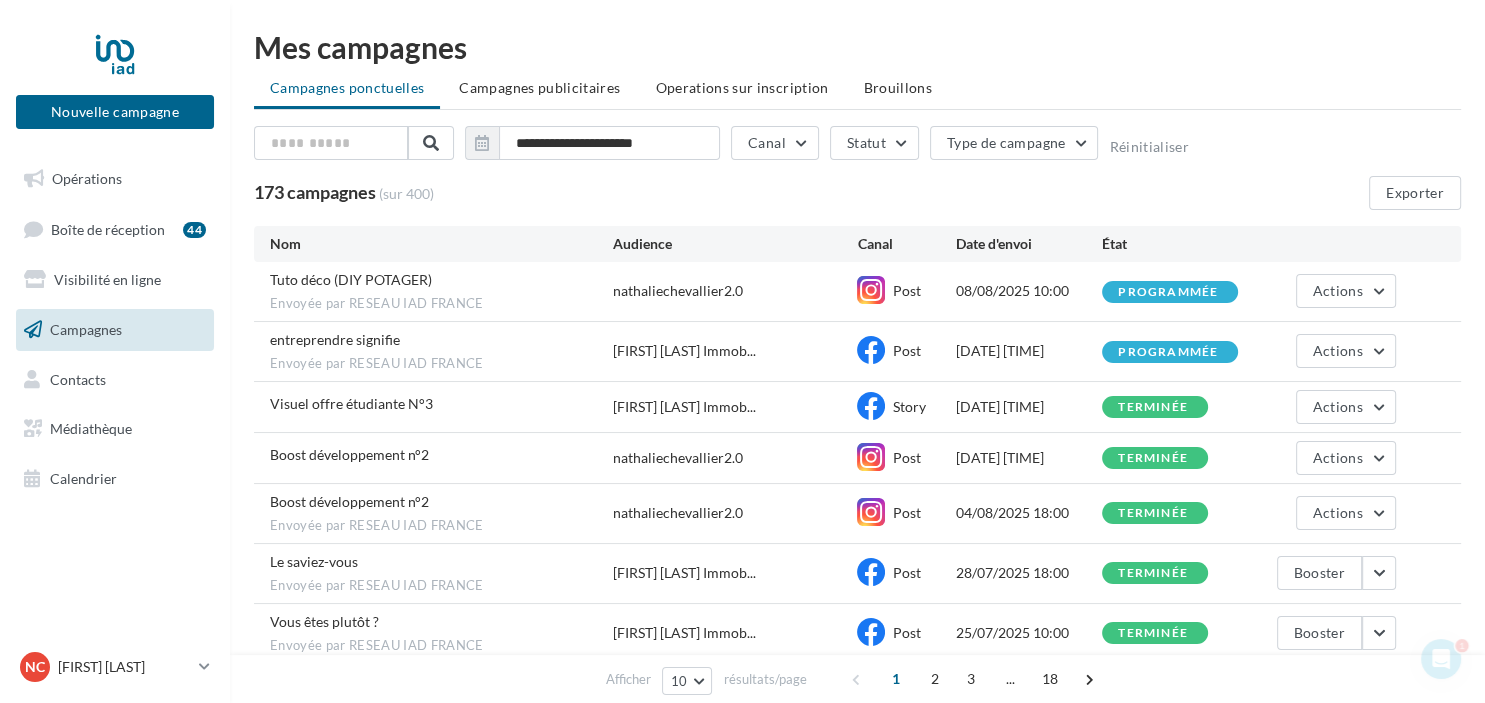 scroll, scrollTop: 0, scrollLeft: 0, axis: both 